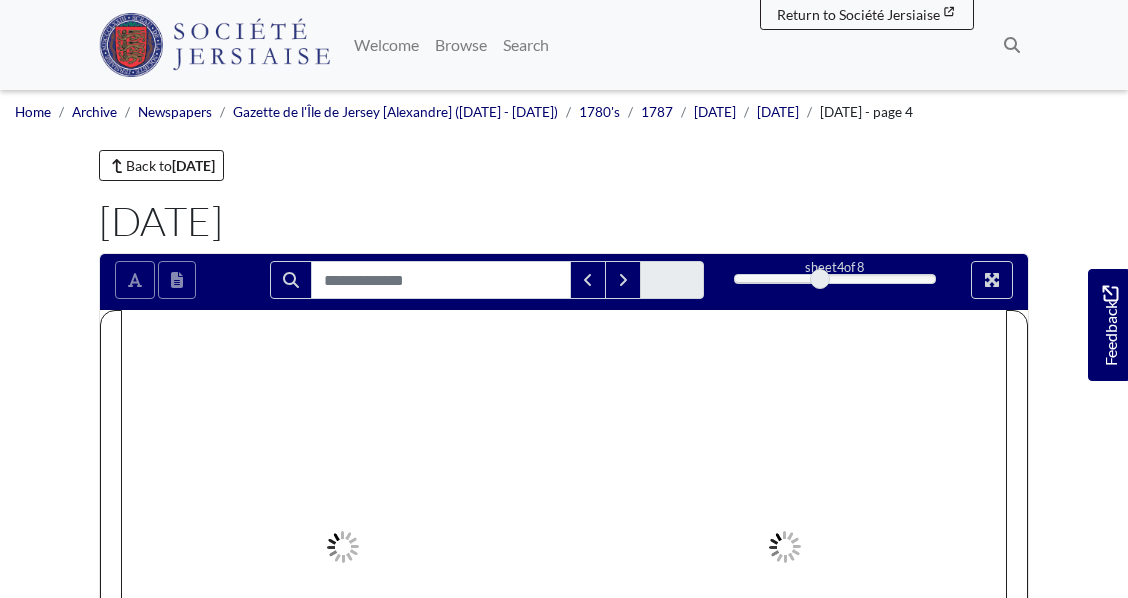 scroll, scrollTop: 0, scrollLeft: 0, axis: both 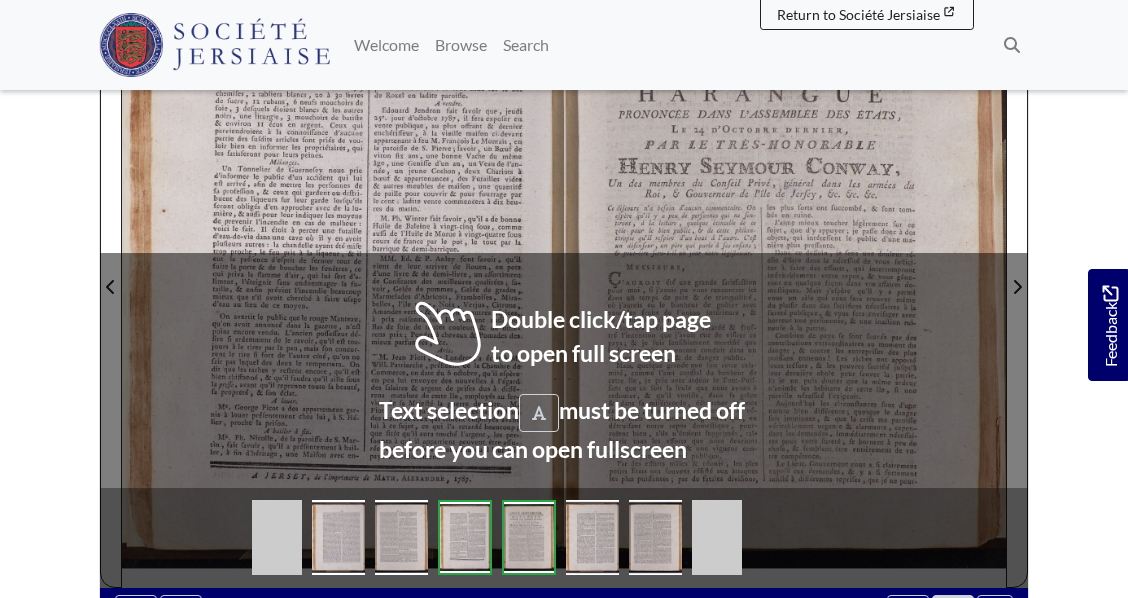 click at bounding box center [785, 274] 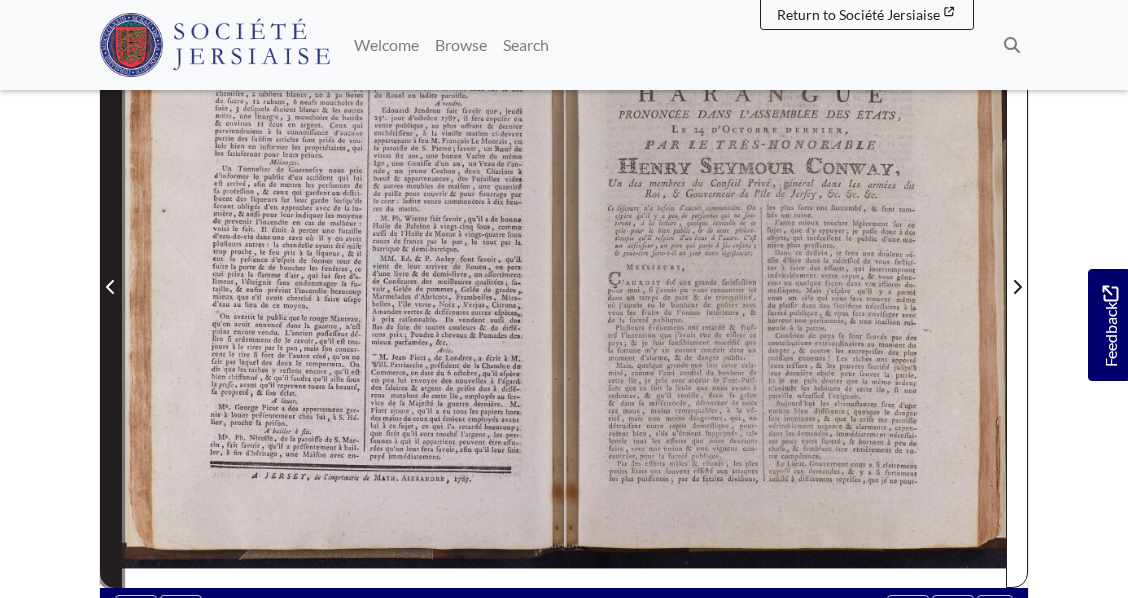 click 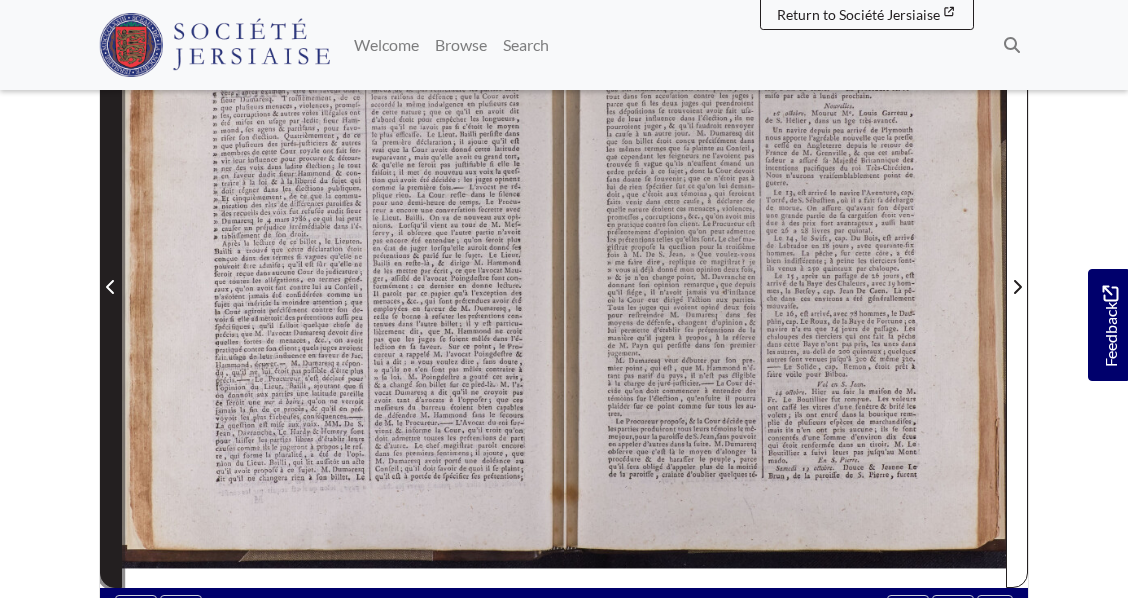 click 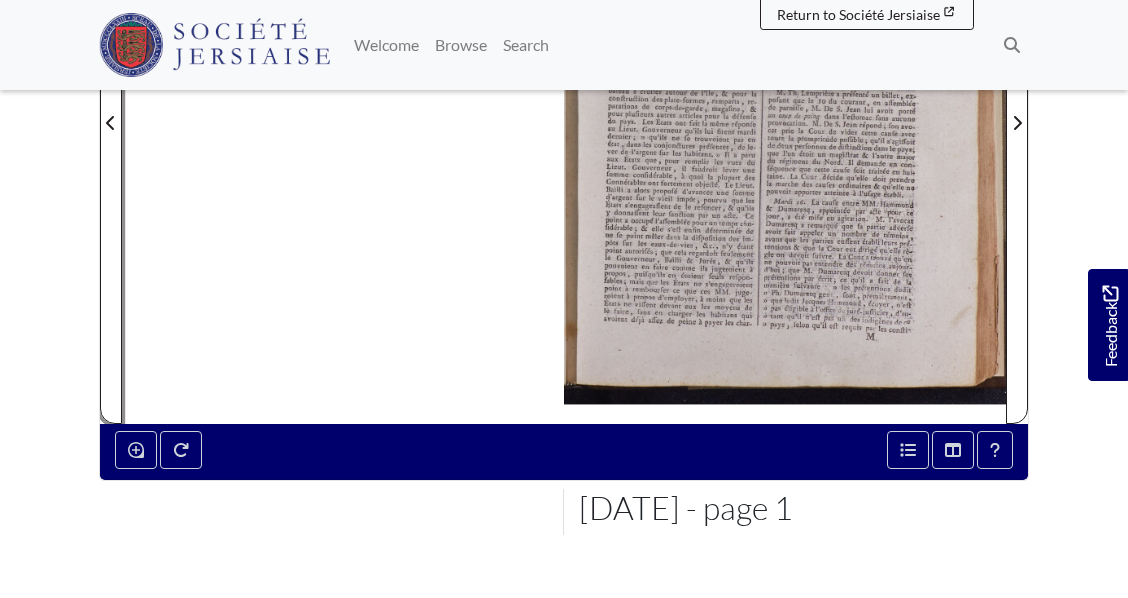 scroll, scrollTop: 516, scrollLeft: 0, axis: vertical 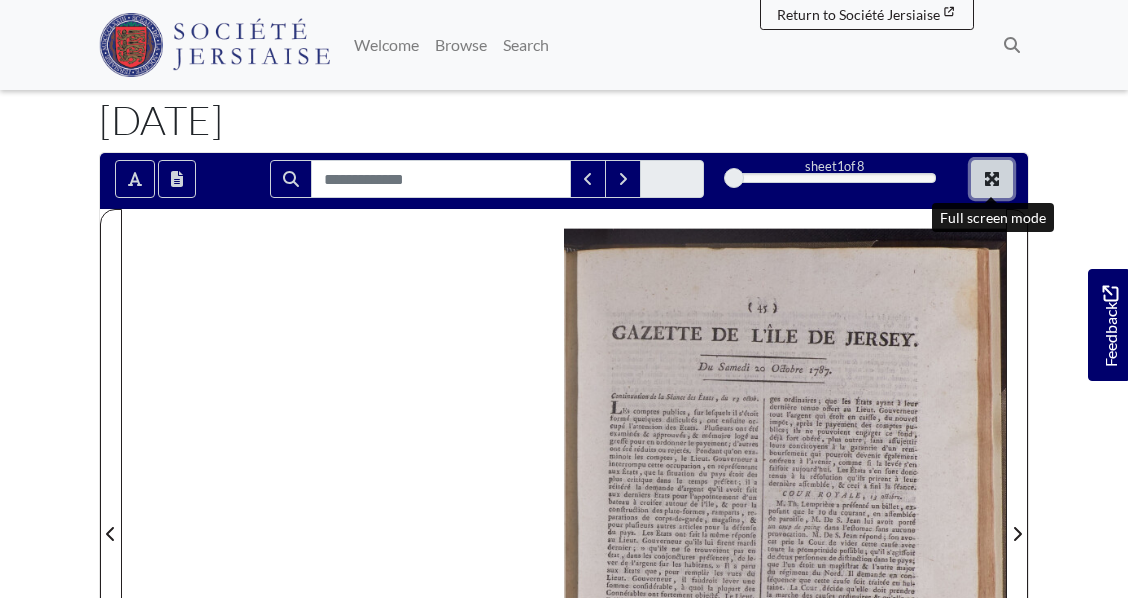 click 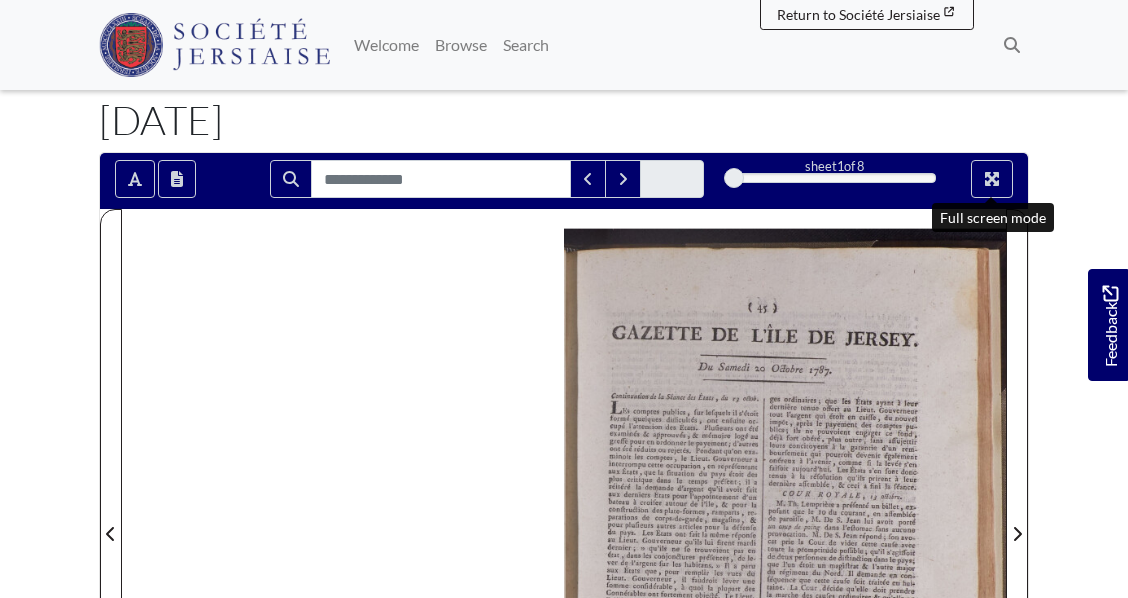 scroll, scrollTop: 0, scrollLeft: 0, axis: both 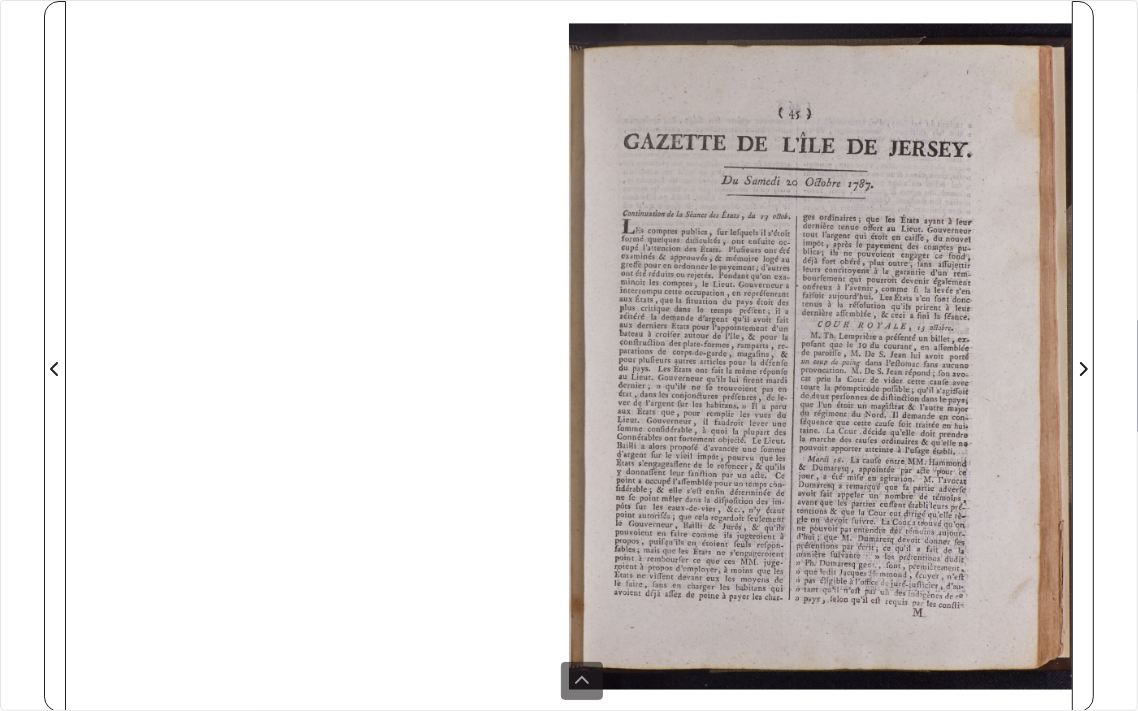 click at bounding box center (820, 356) 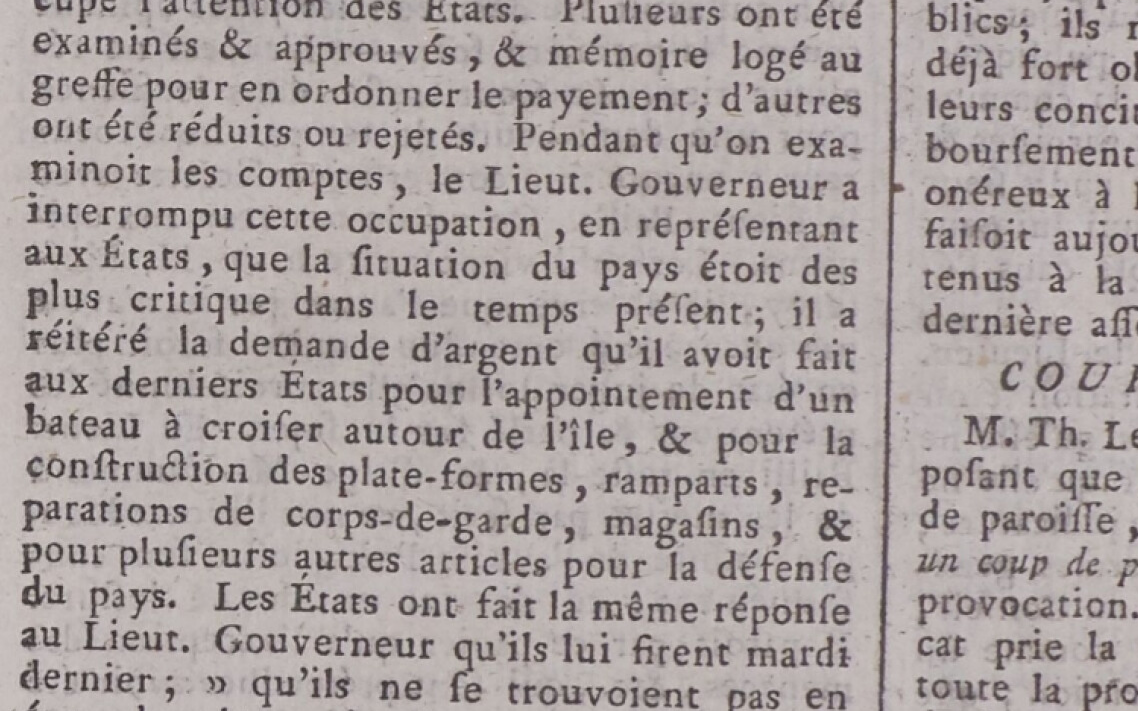 click at bounding box center [1013, 536] 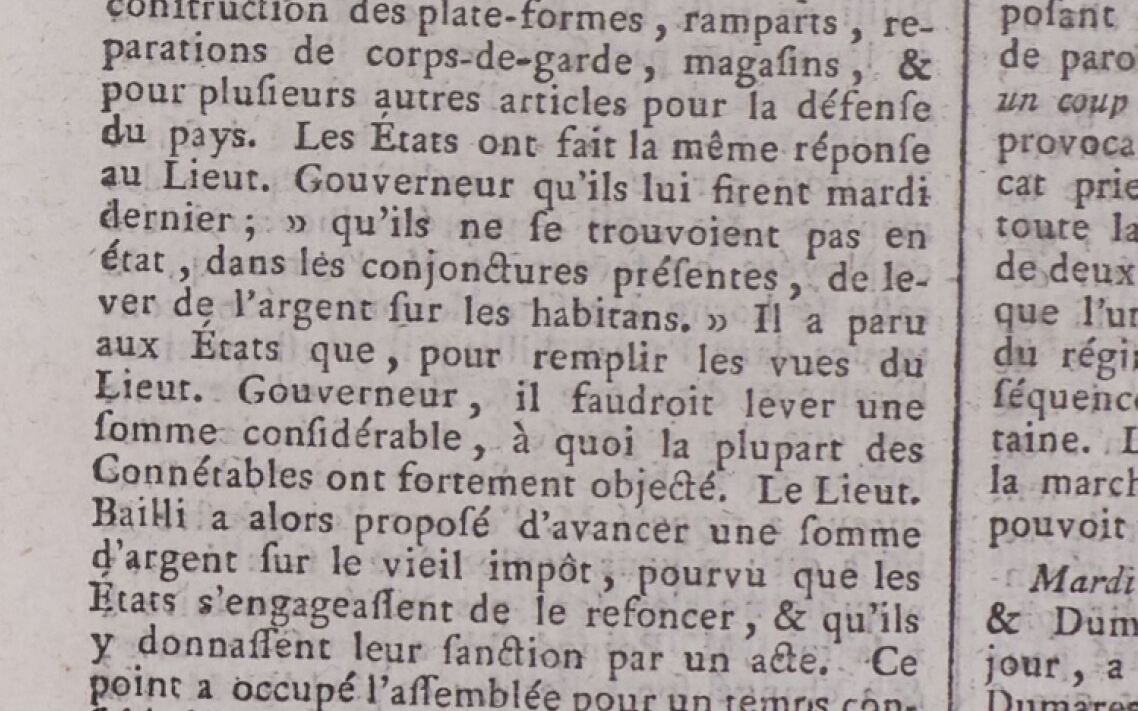 click on "1 / 1" at bounding box center (569, 355) 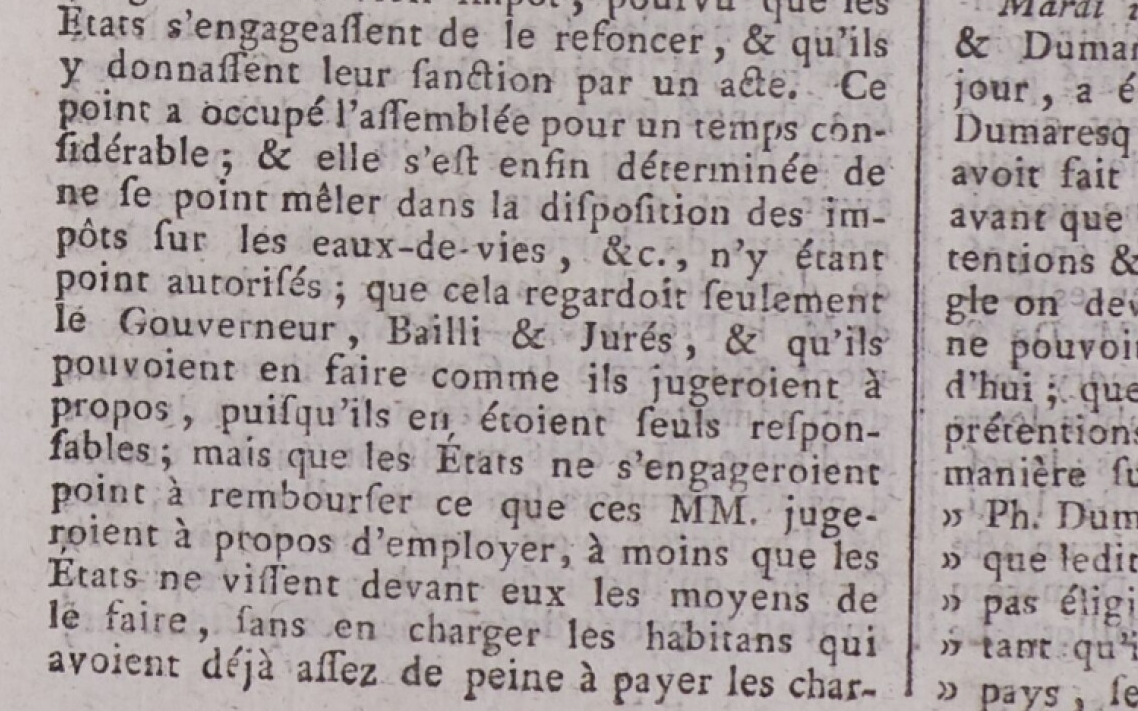 click on "1 / 1" at bounding box center (569, 355) 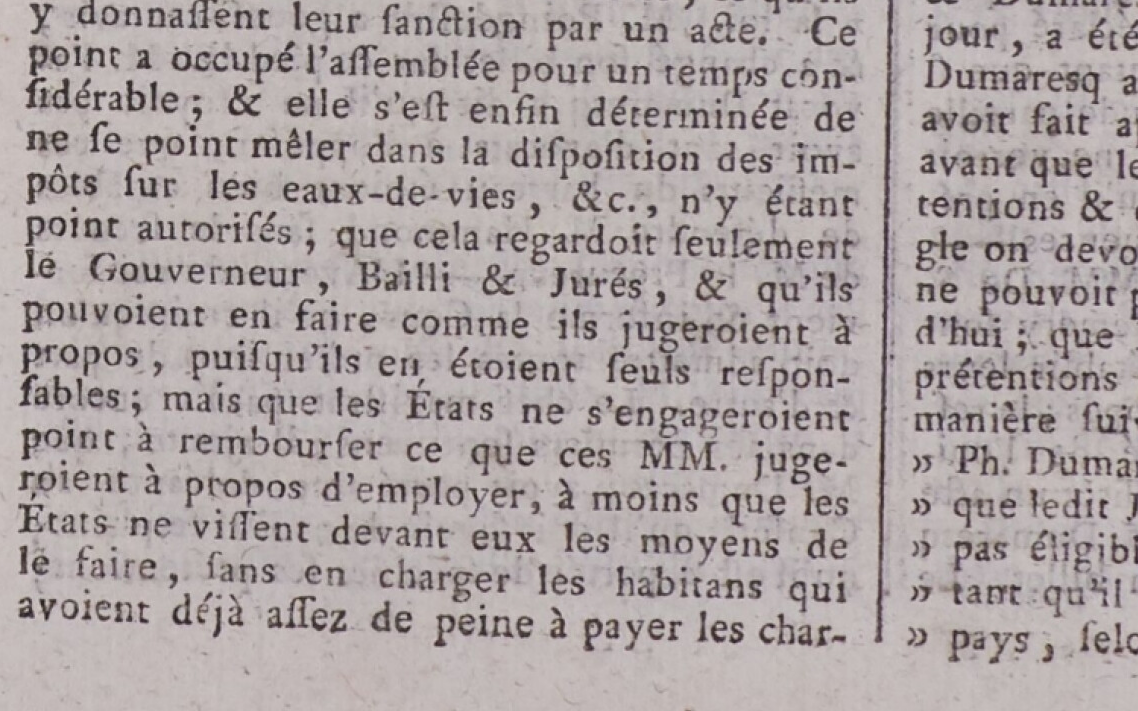 click at bounding box center [1032, -555] 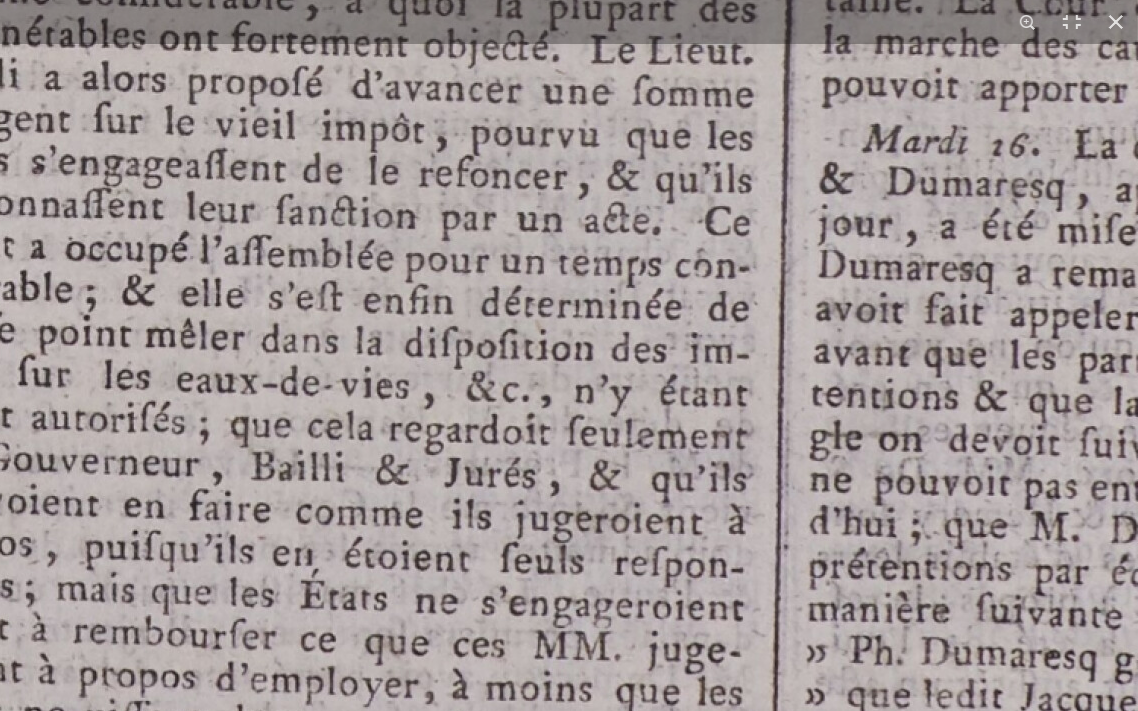 click at bounding box center (926, -365) 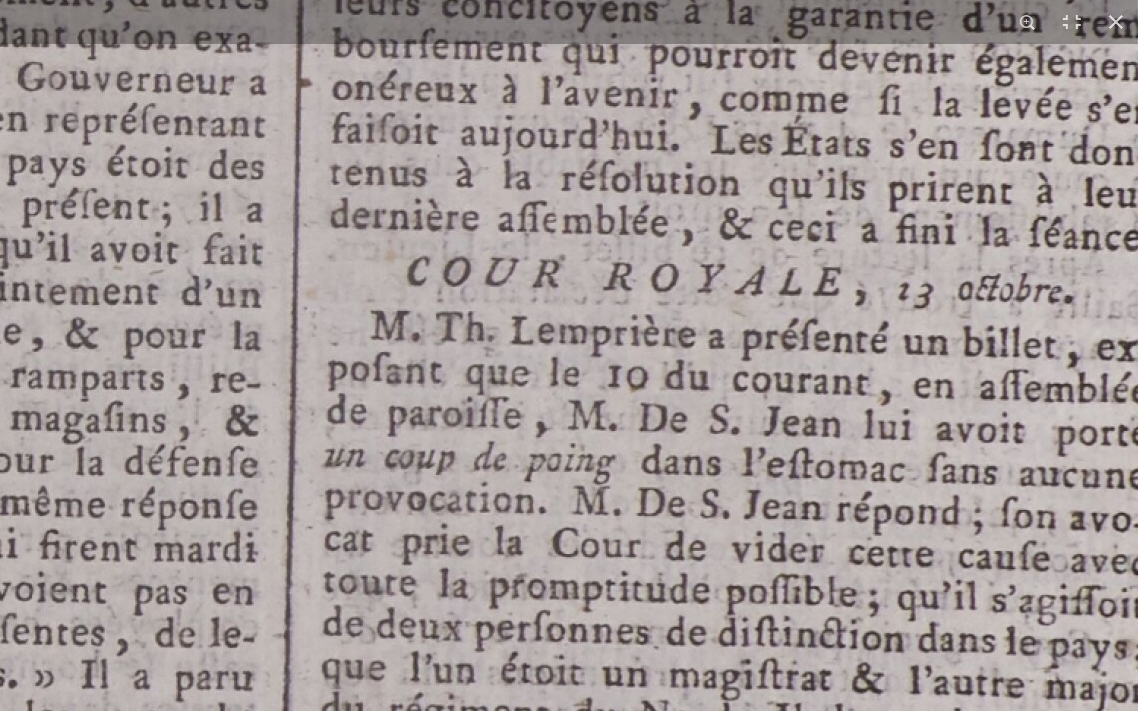 click at bounding box center (420, 431) 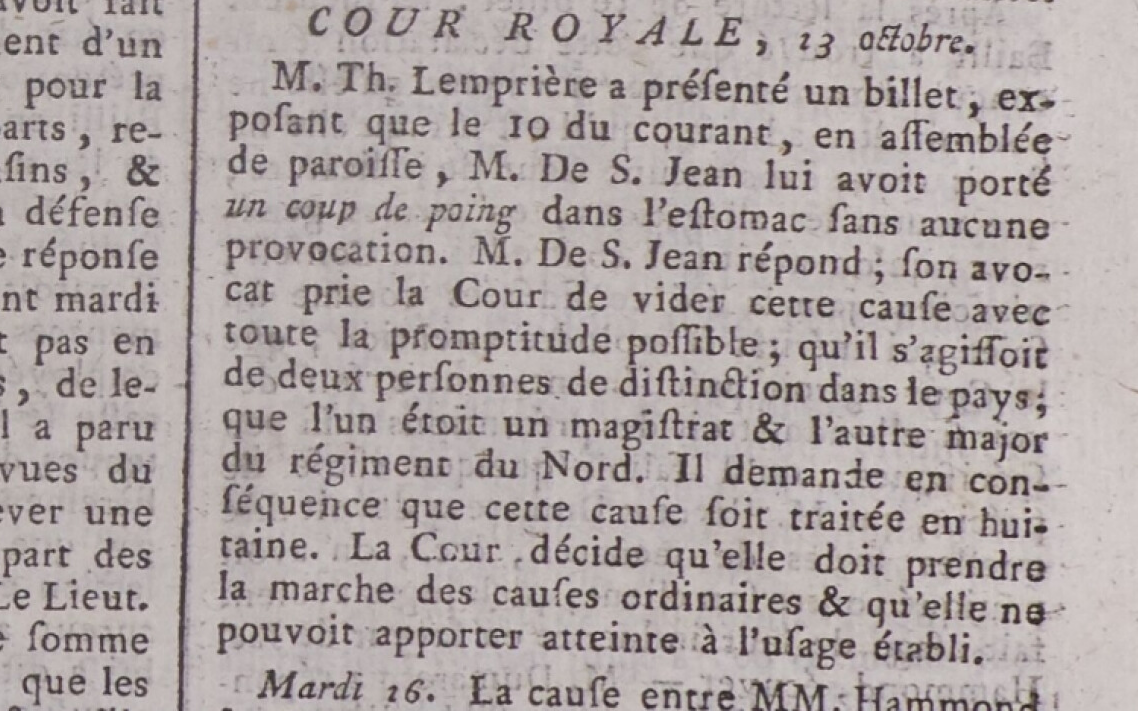 click on "1 / 1" at bounding box center (569, 355) 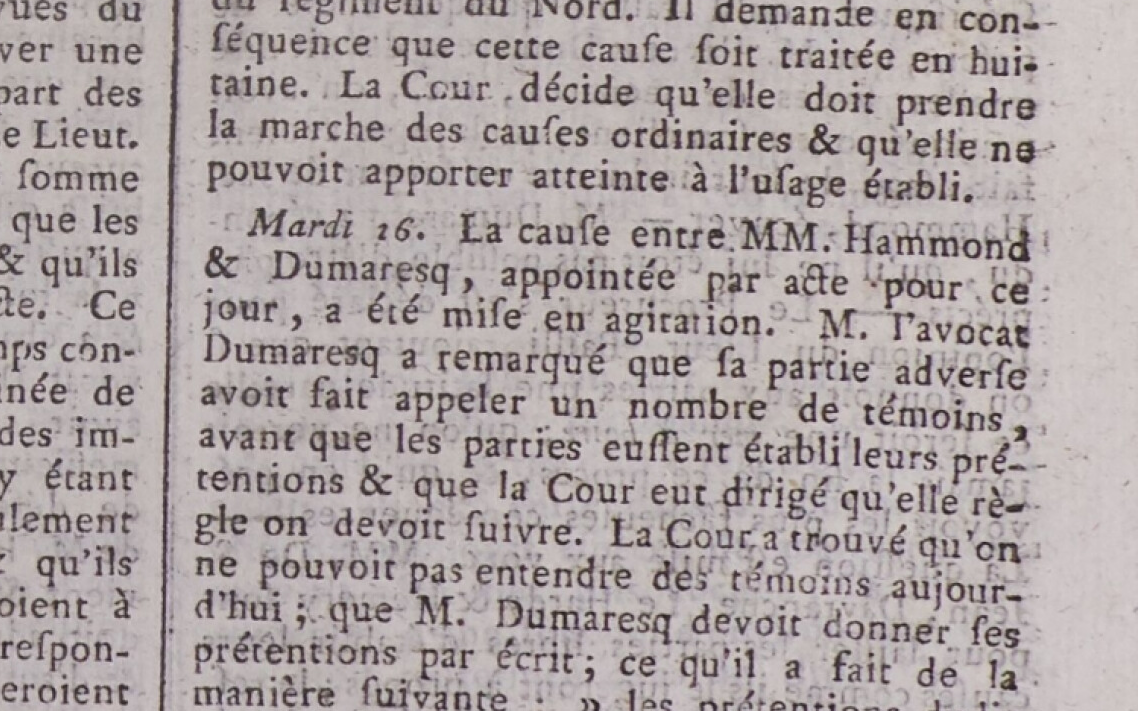 click on "1 / 1" at bounding box center [569, 355] 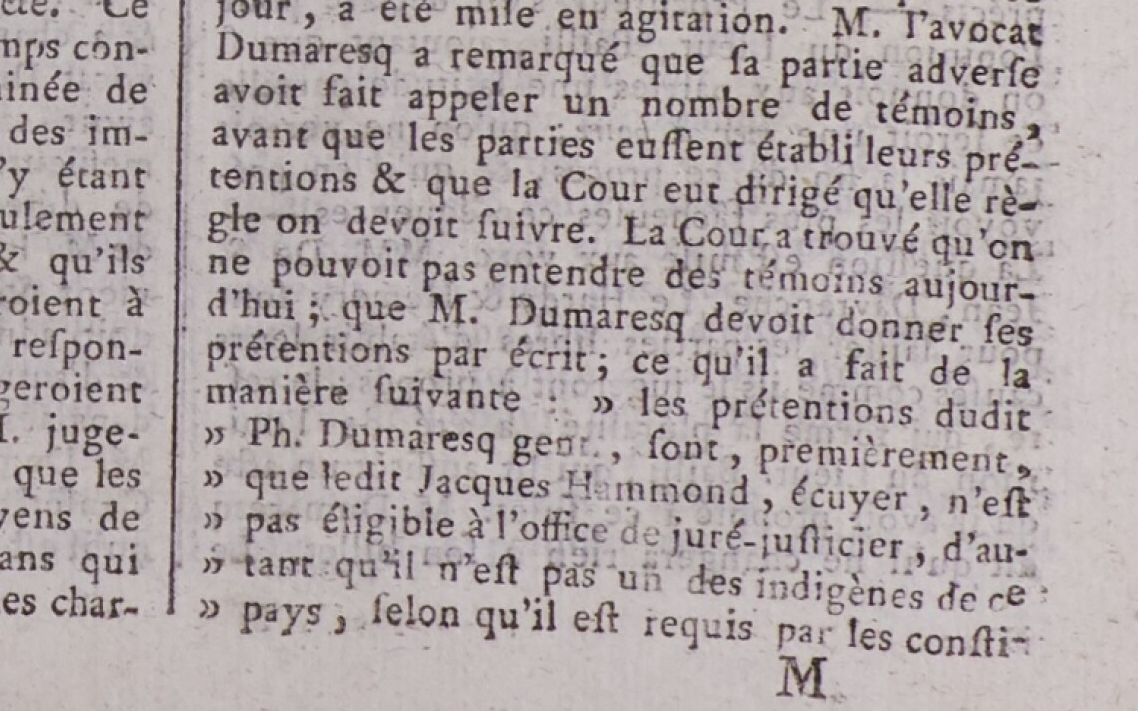 click at bounding box center (324, -583) 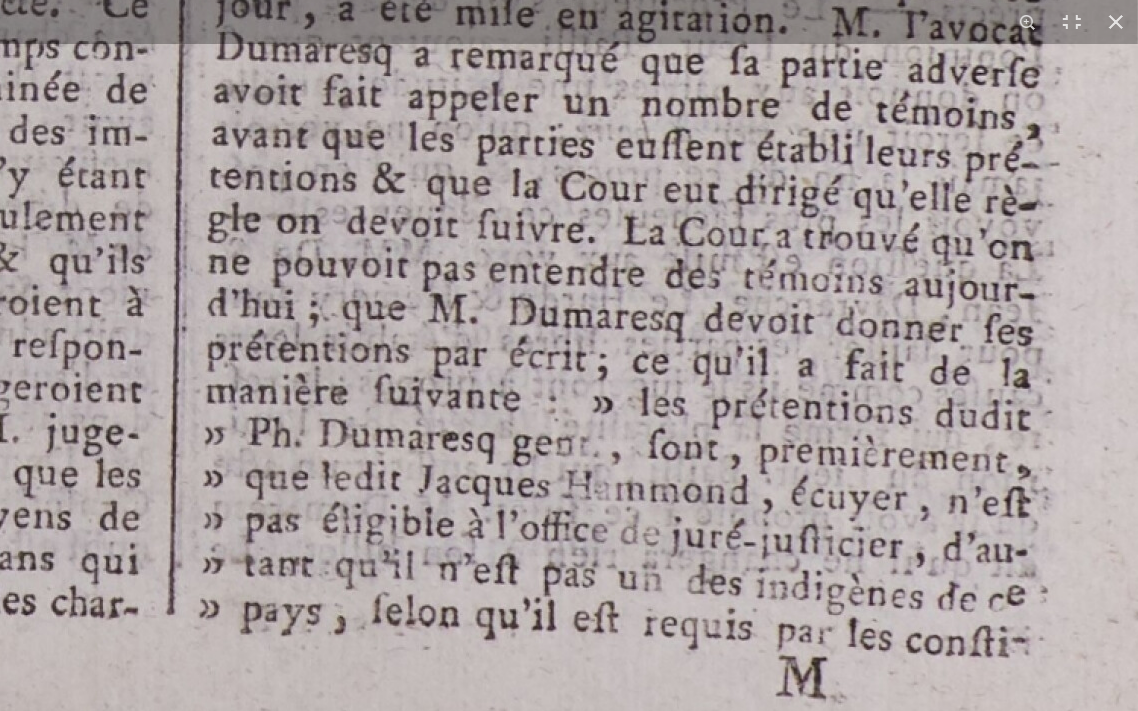 click at bounding box center (324, -583) 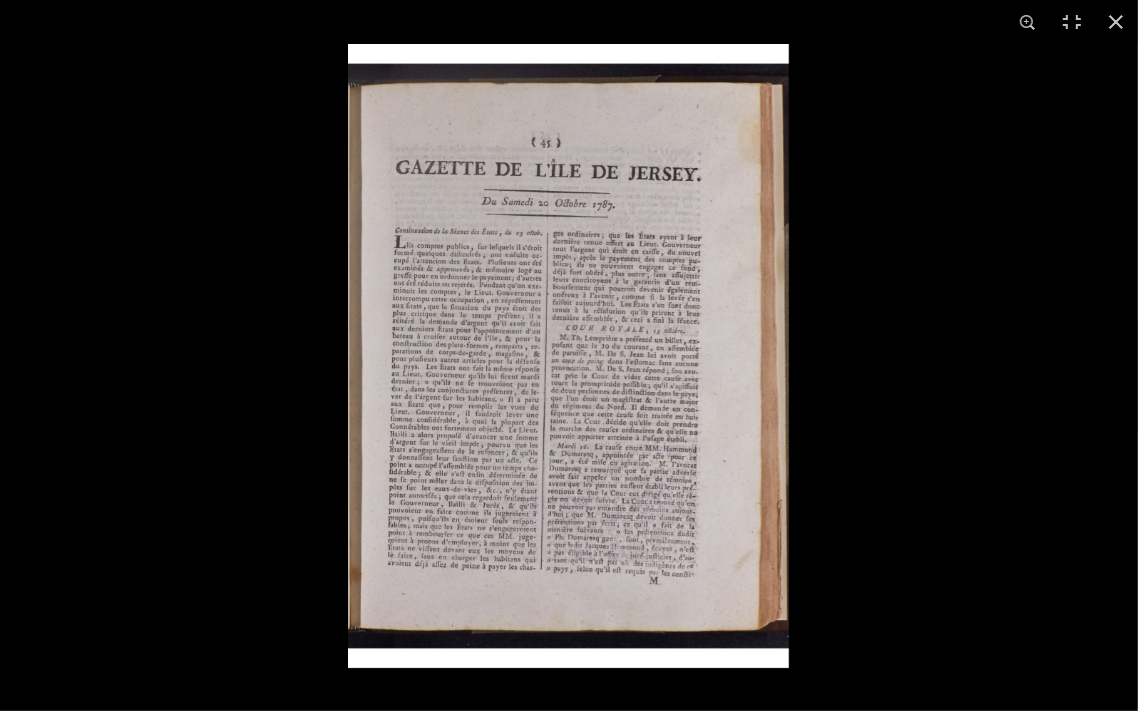 click at bounding box center (568, 356) 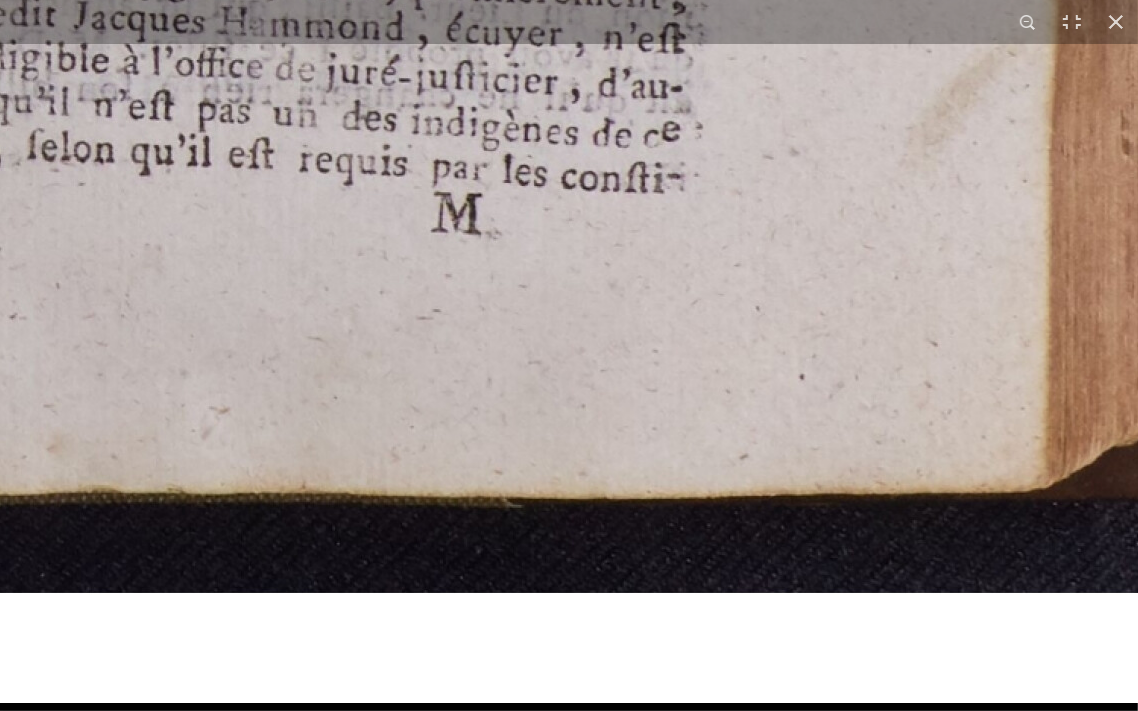 click at bounding box center [-21, -1047] 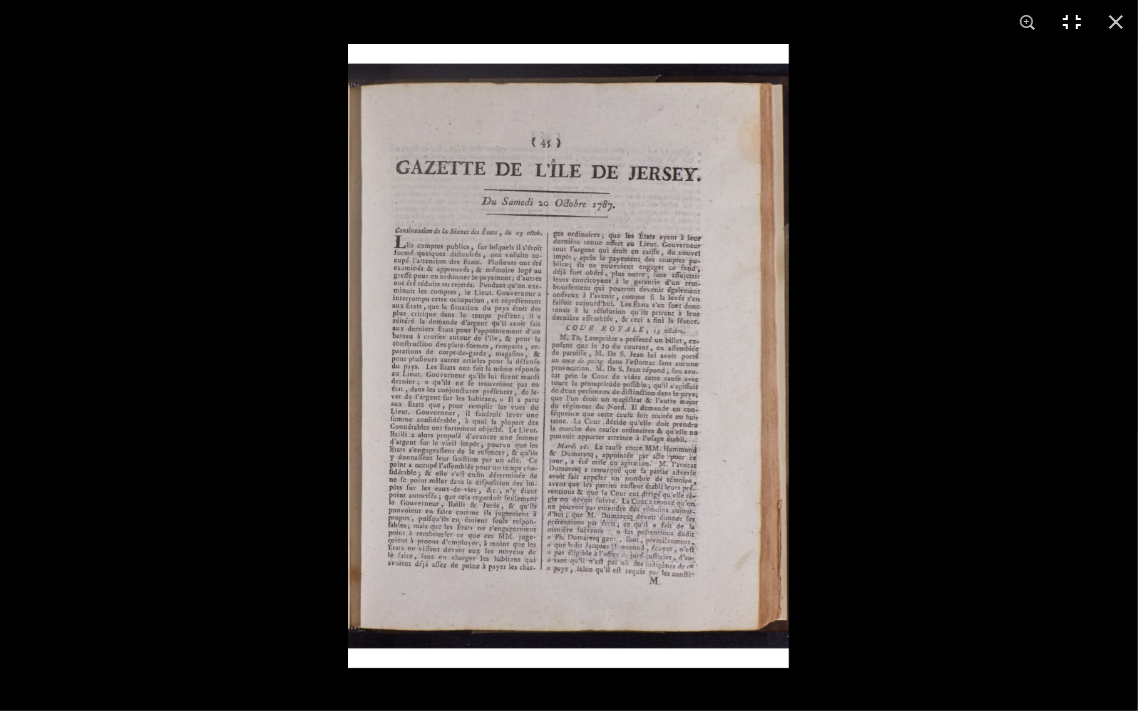 click at bounding box center (1072, 22) 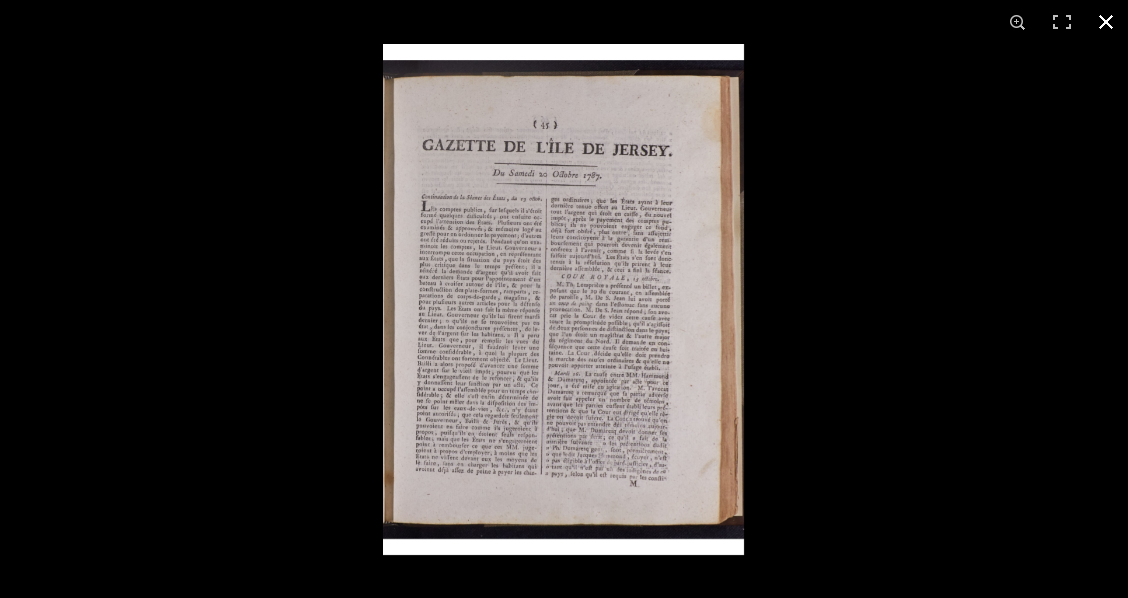 click at bounding box center (1106, 22) 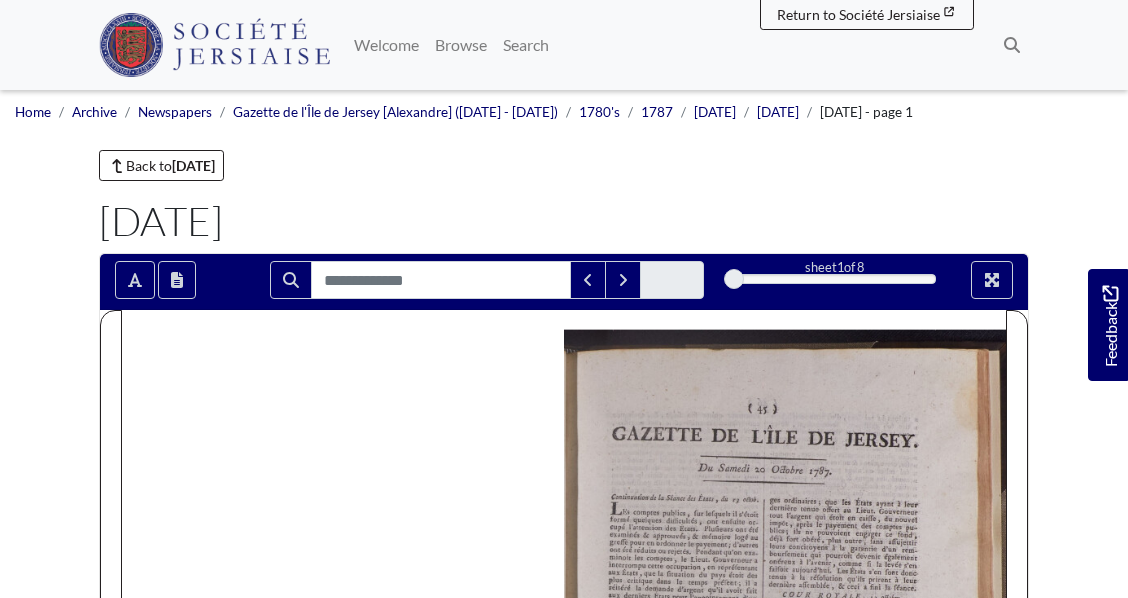 scroll, scrollTop: 523, scrollLeft: 0, axis: vertical 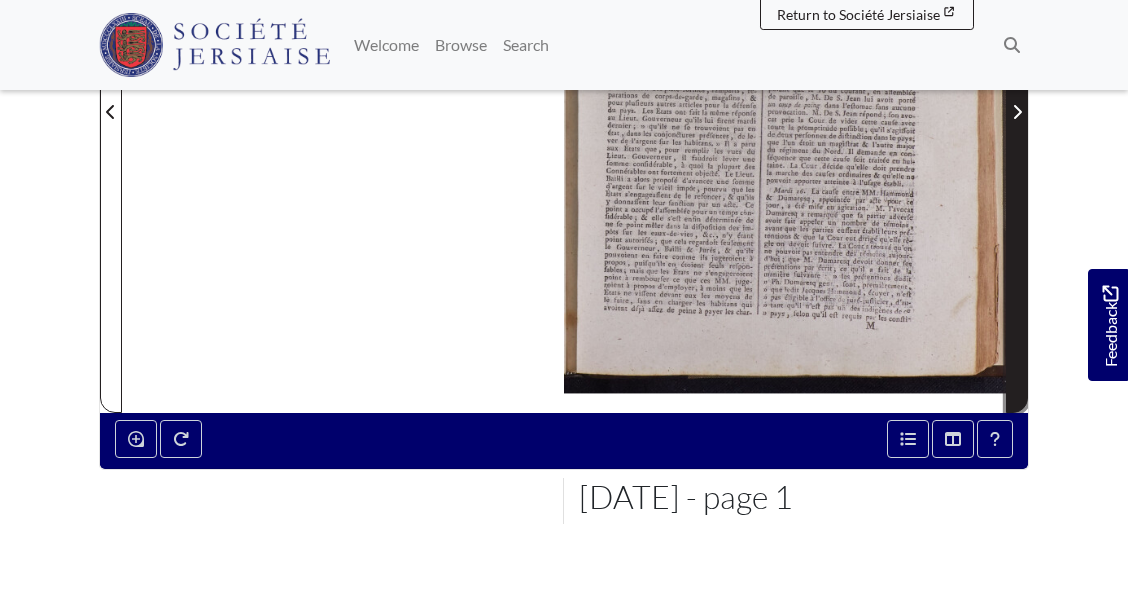 click 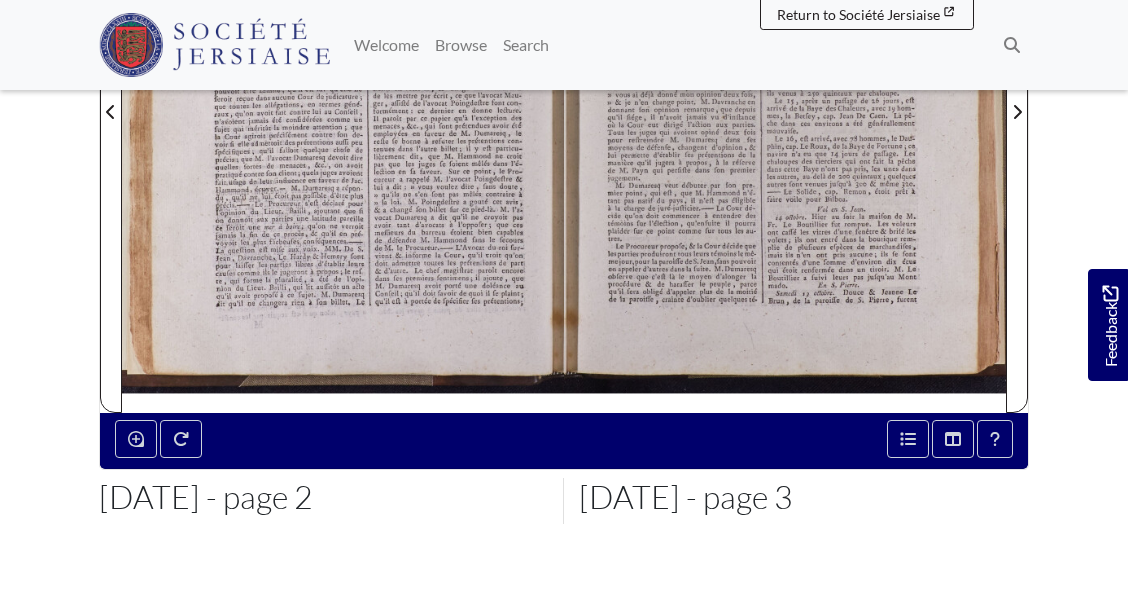 click at bounding box center (343, 99) 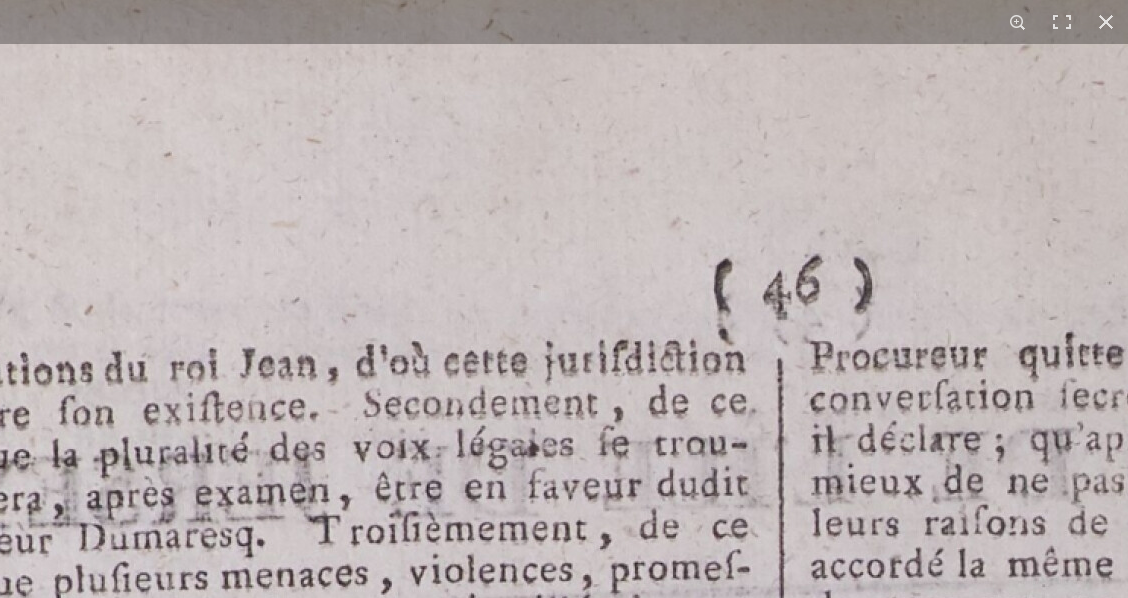 click at bounding box center [654, 1518] 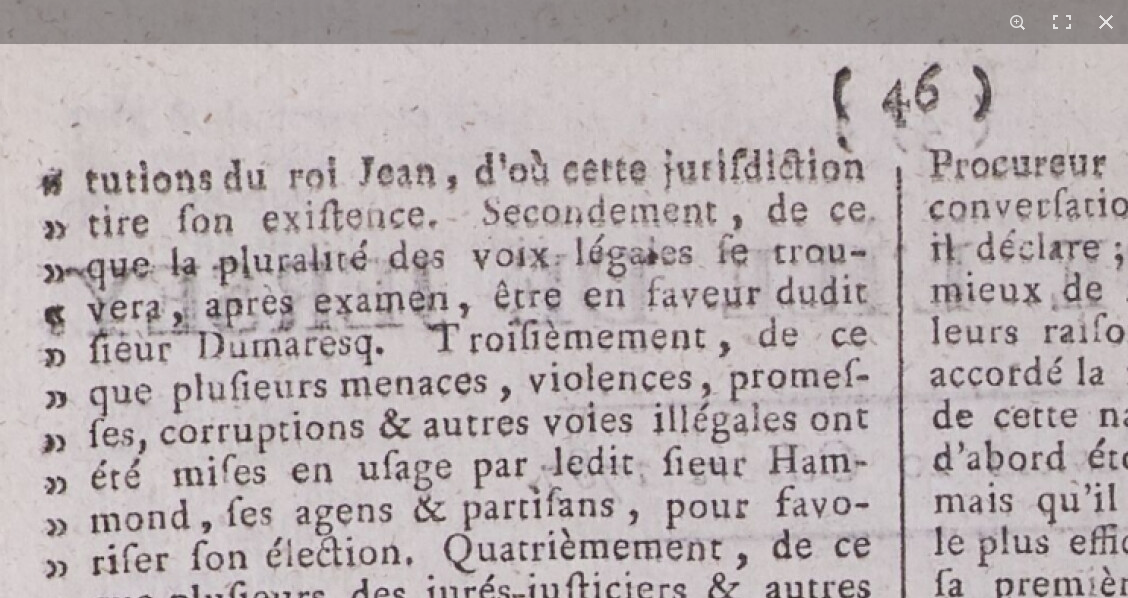 click at bounding box center [773, 1326] 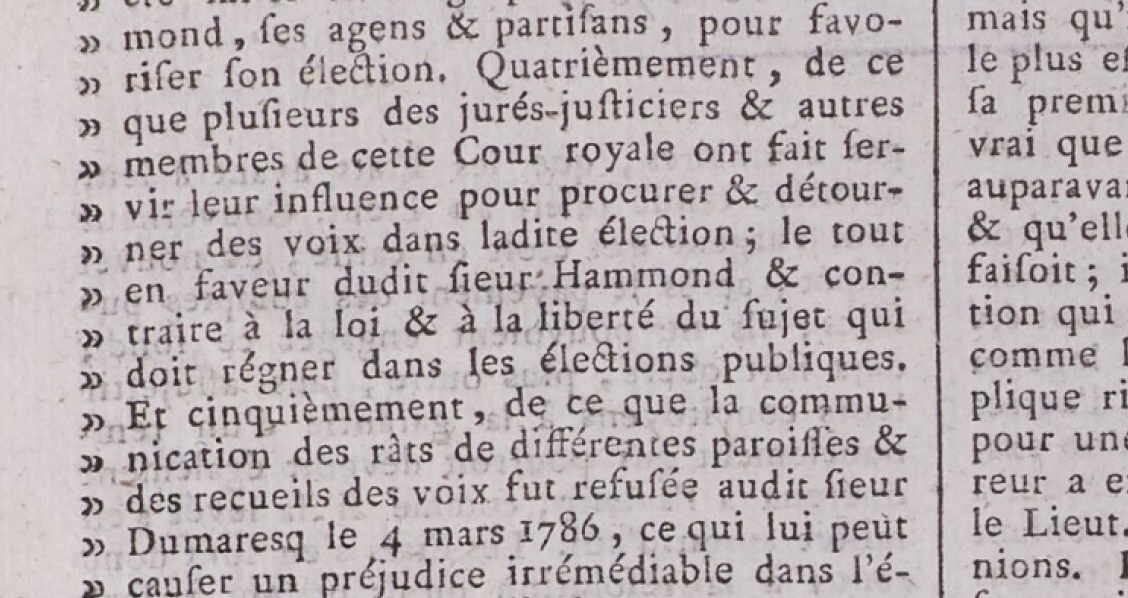 click on "Menu" at bounding box center [564, 186] 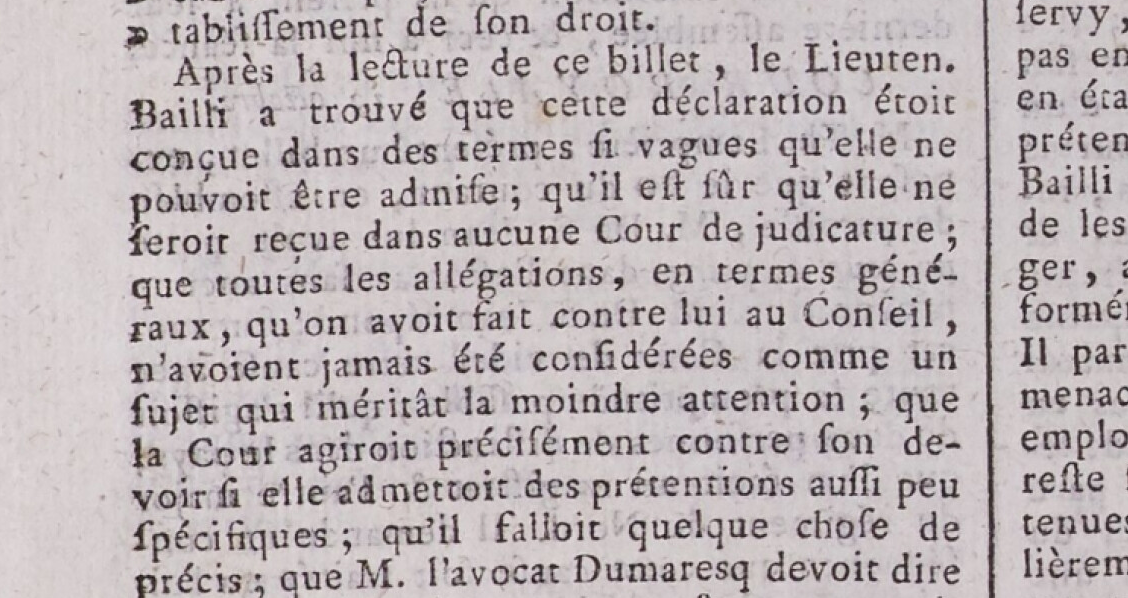 click on "Menu" at bounding box center (564, 186) 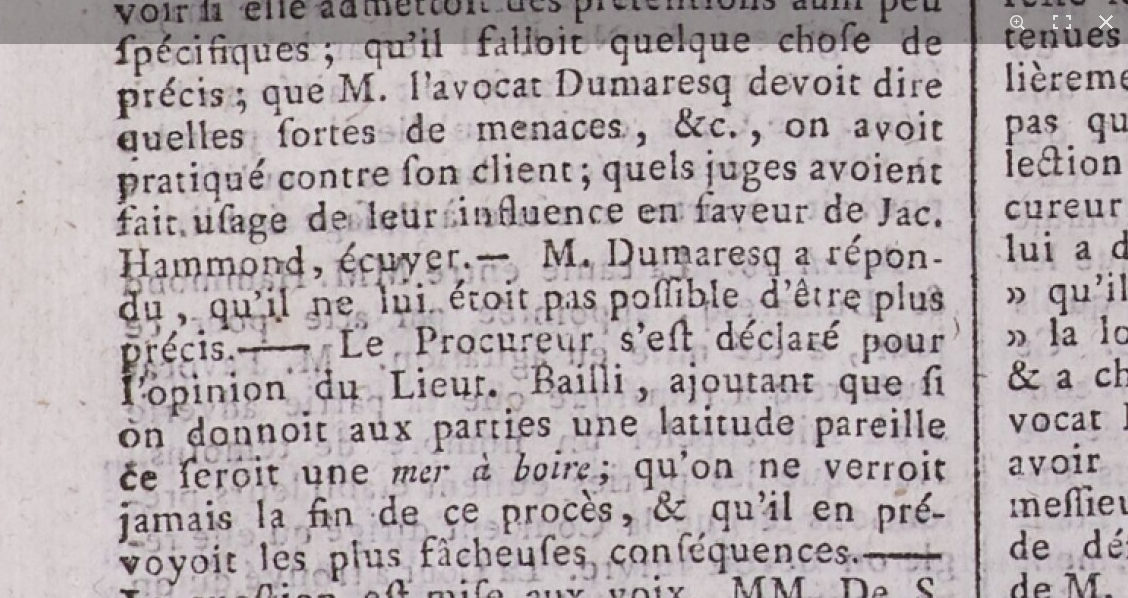 click on "1 / 1" at bounding box center [564, 299] 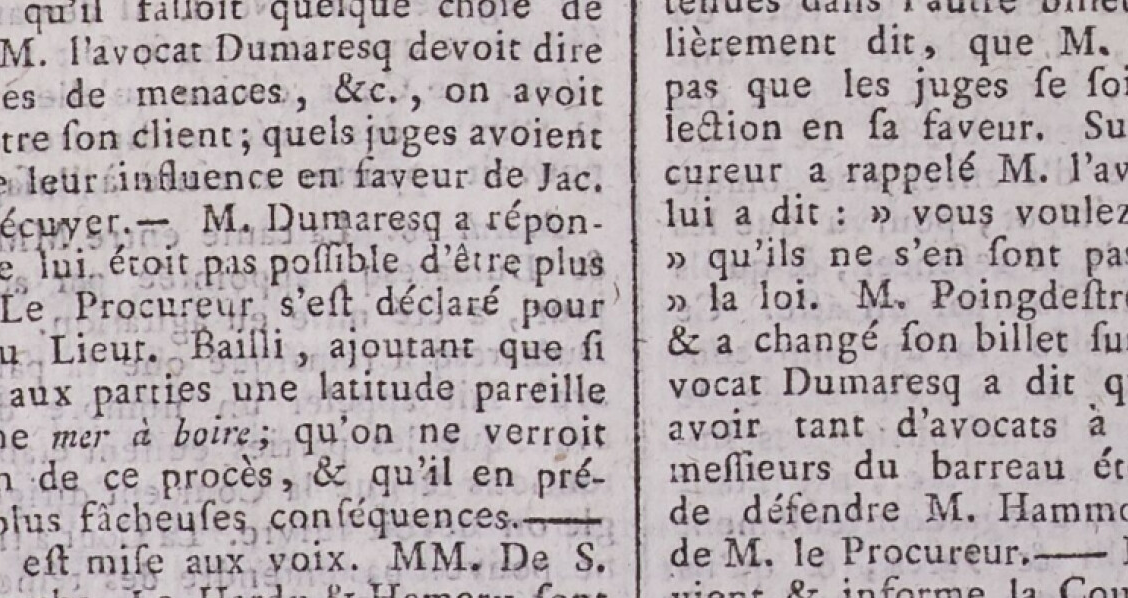 click at bounding box center [492, -274] 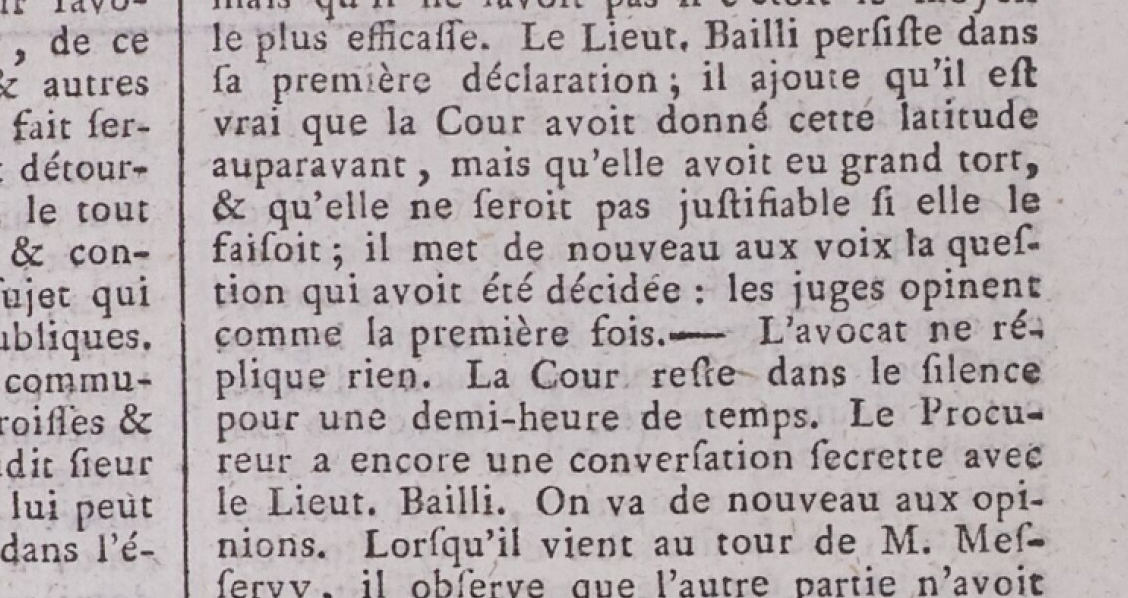 click on "1 / 1" at bounding box center [564, 299] 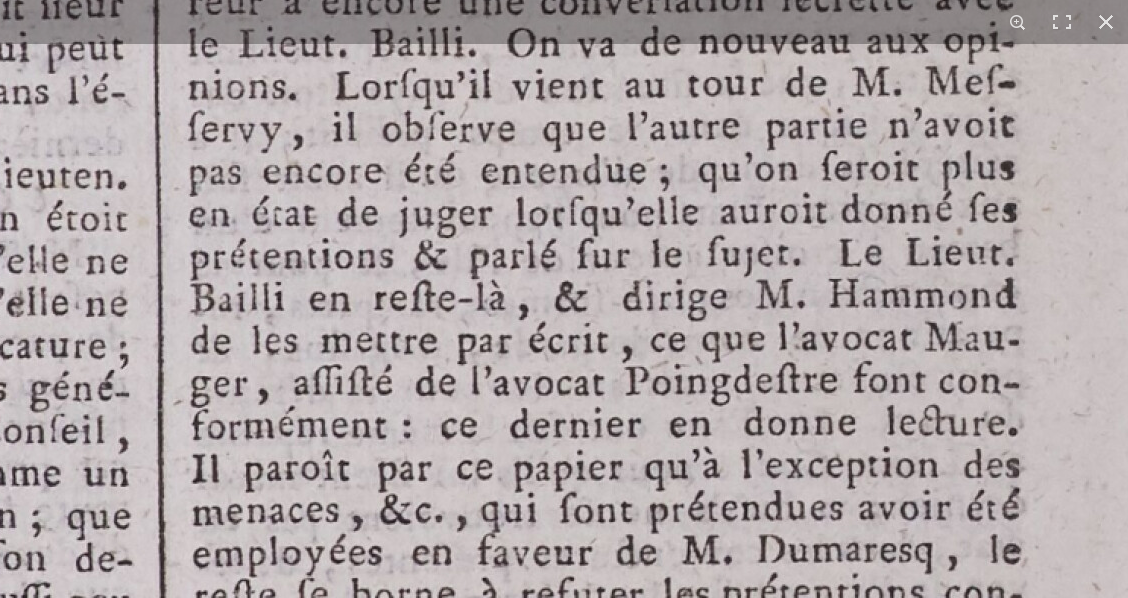 click at bounding box center (22, 364) 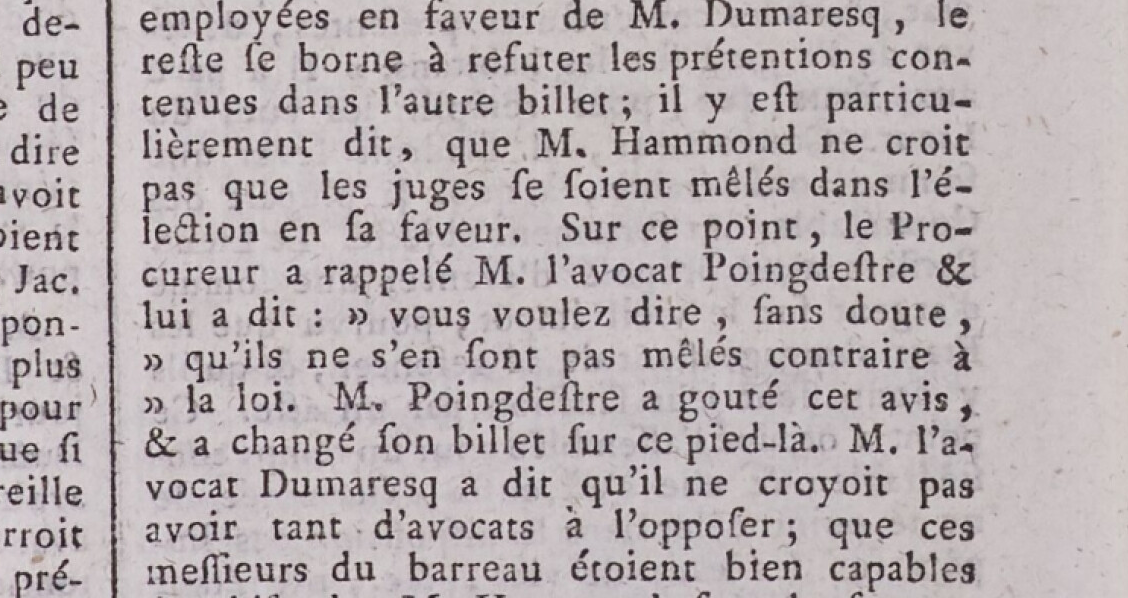 click on "Menu" at bounding box center (564, 186) 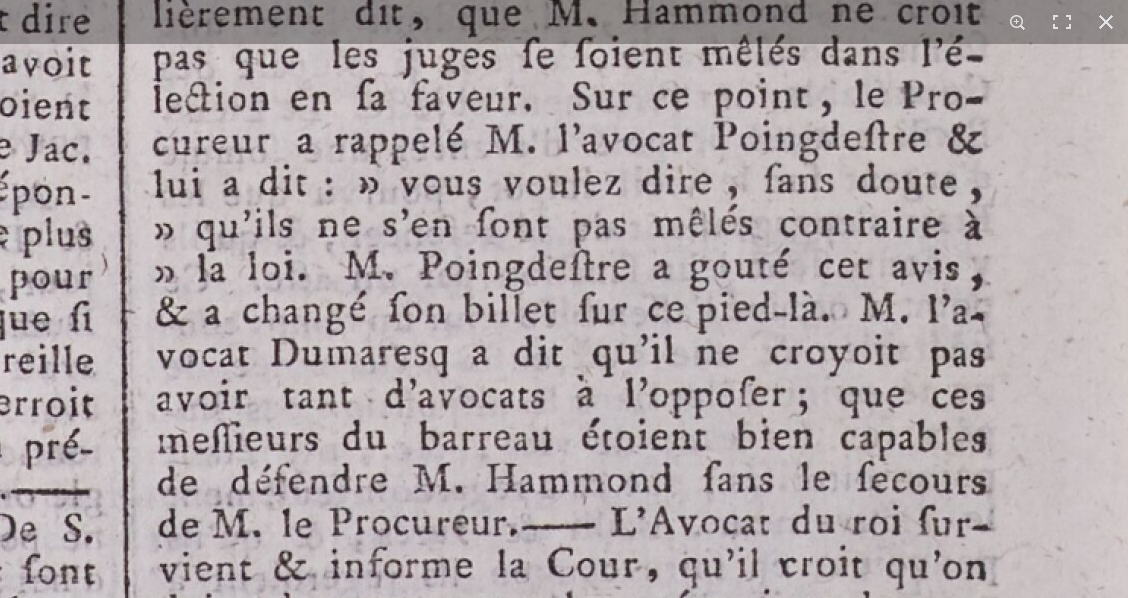 click at bounding box center (-20, -303) 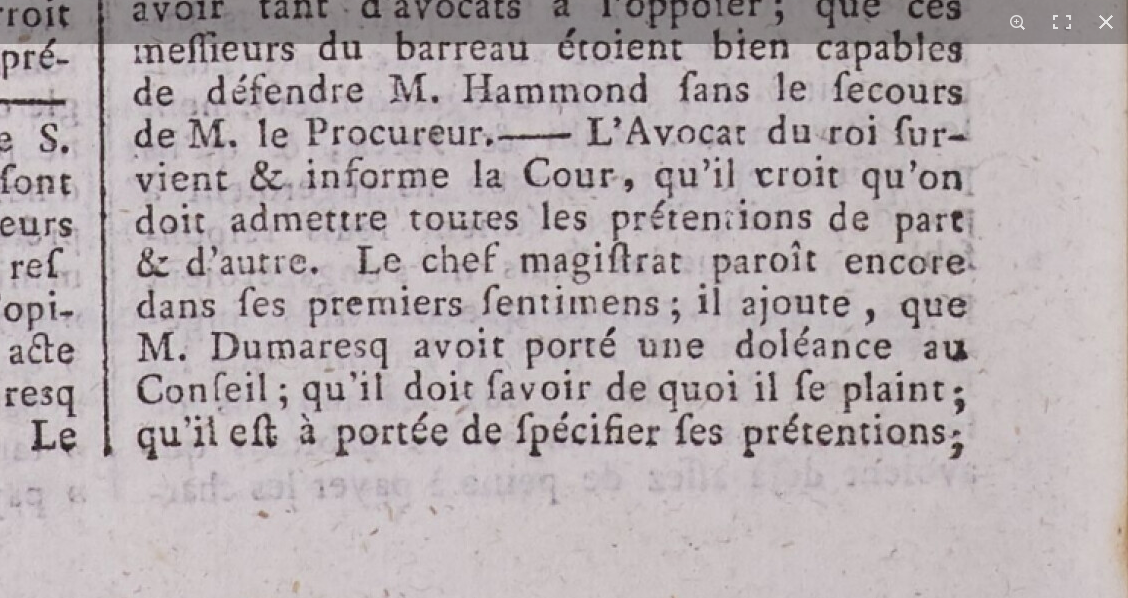 click at bounding box center (-44, -693) 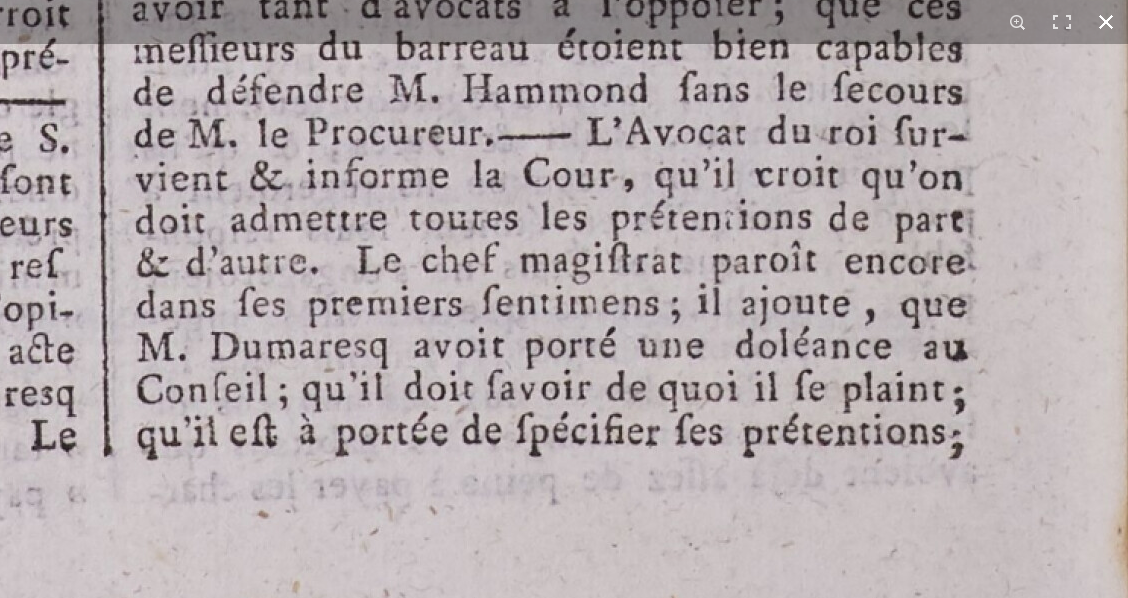 click at bounding box center [1106, 22] 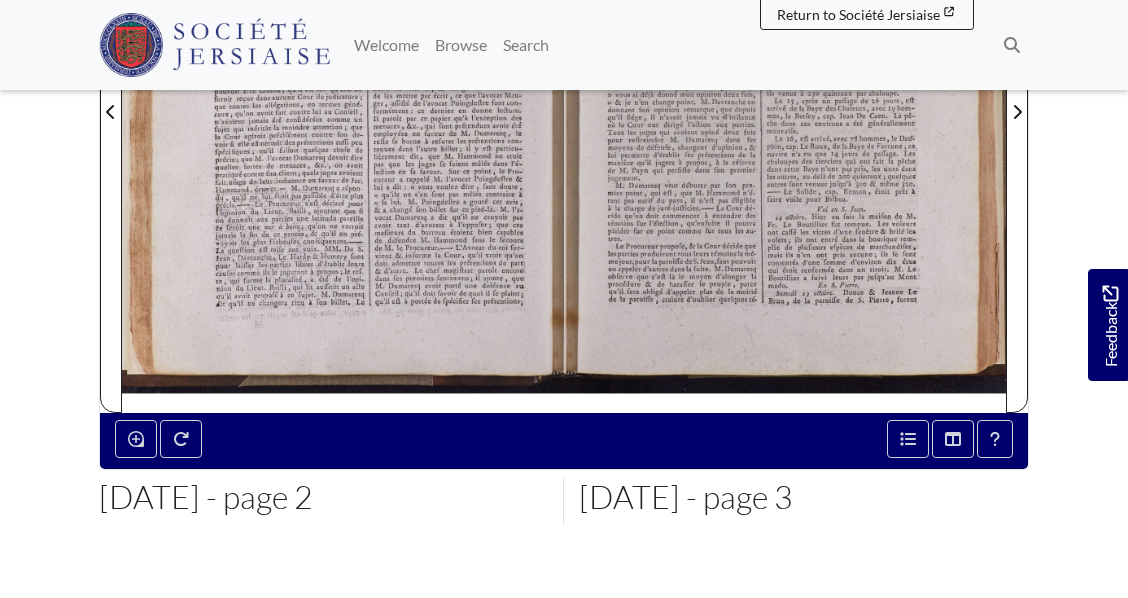 click at bounding box center (785, 99) 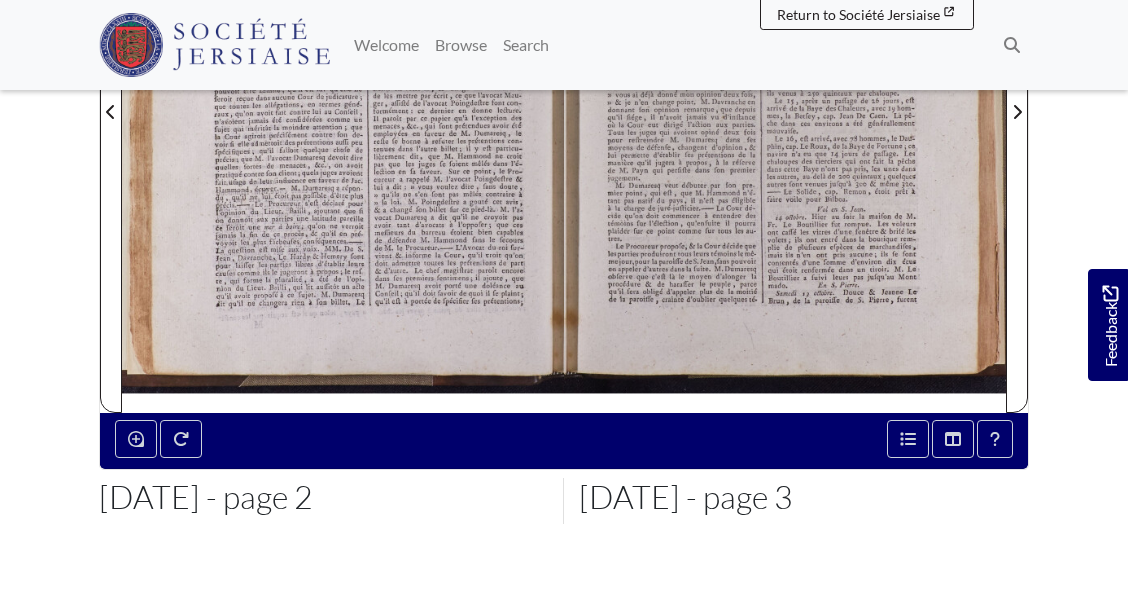 click at bounding box center [785, 99] 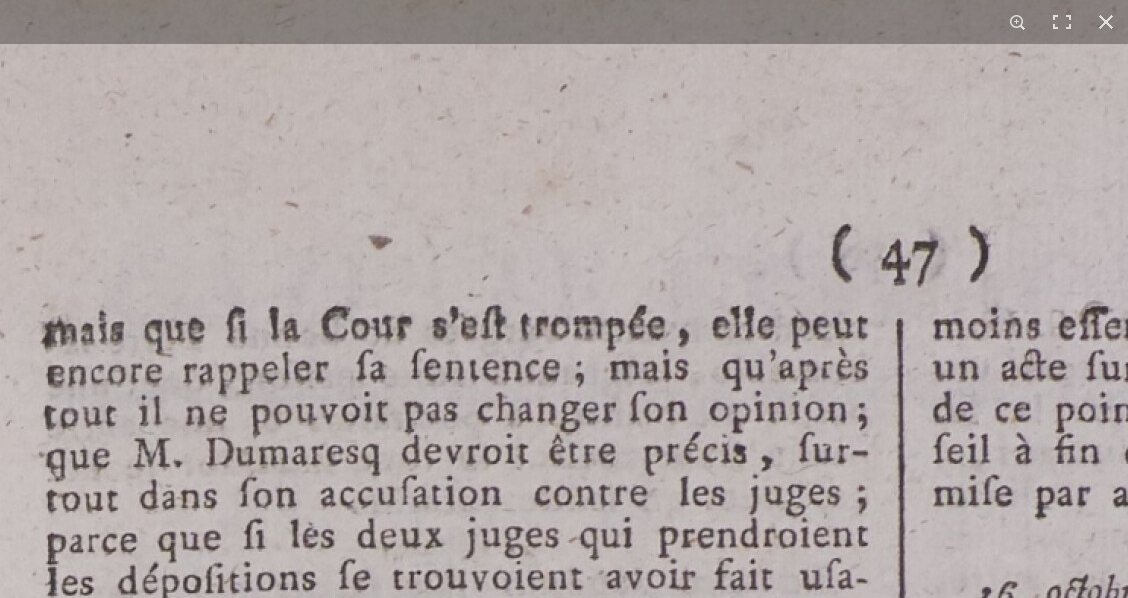 click on "Menu" at bounding box center (564, 186) 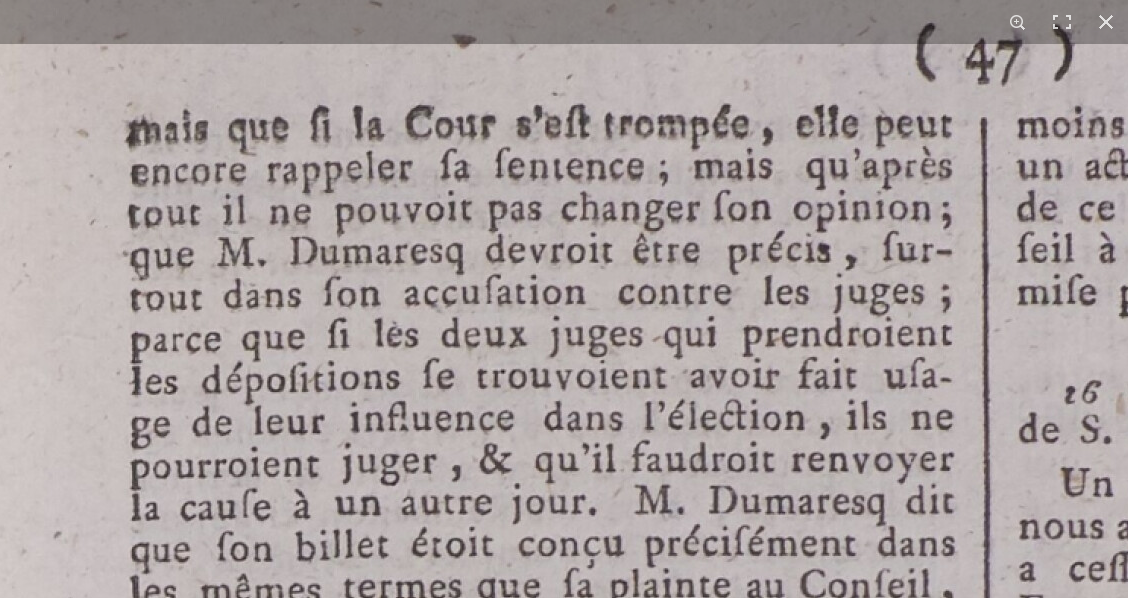 click at bounding box center (1129, 1294) 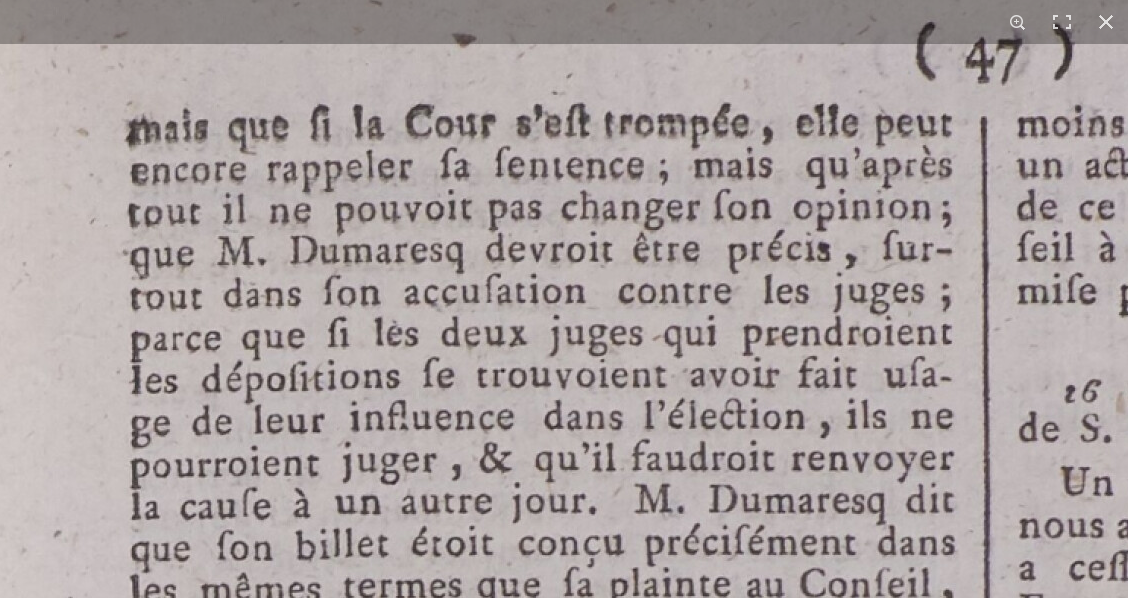 scroll, scrollTop: 784, scrollLeft: 0, axis: vertical 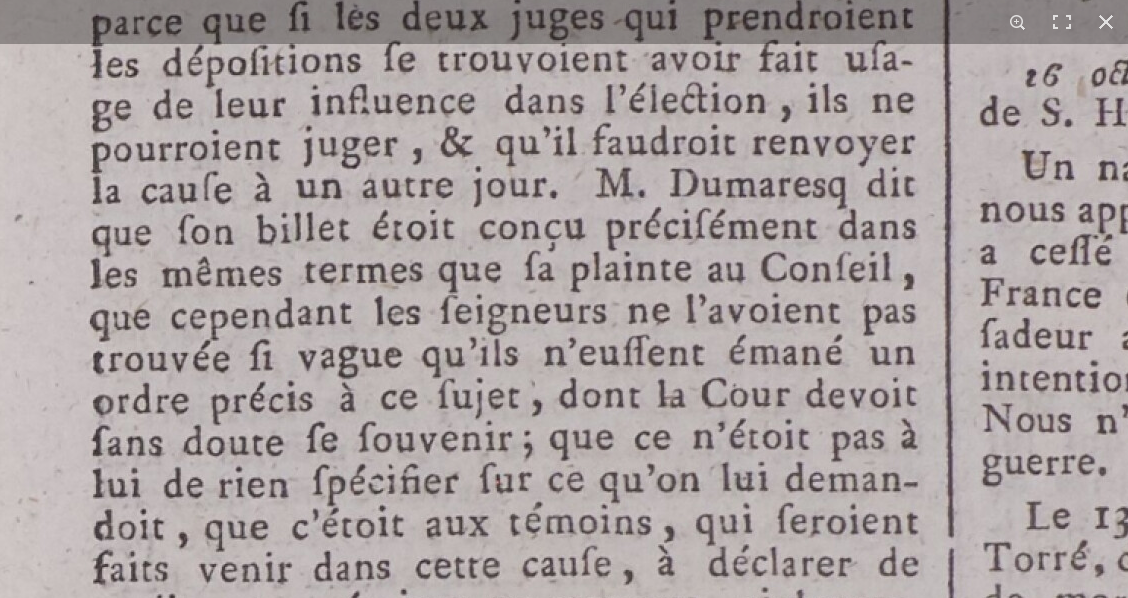 click at bounding box center (1090, 977) 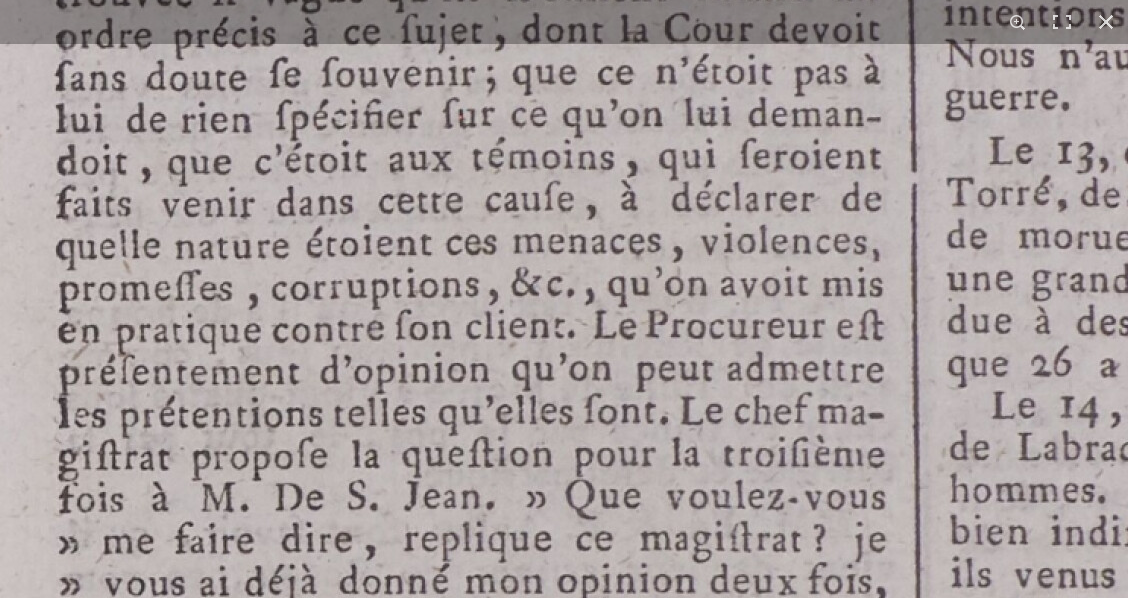 click at bounding box center (1053, 612) 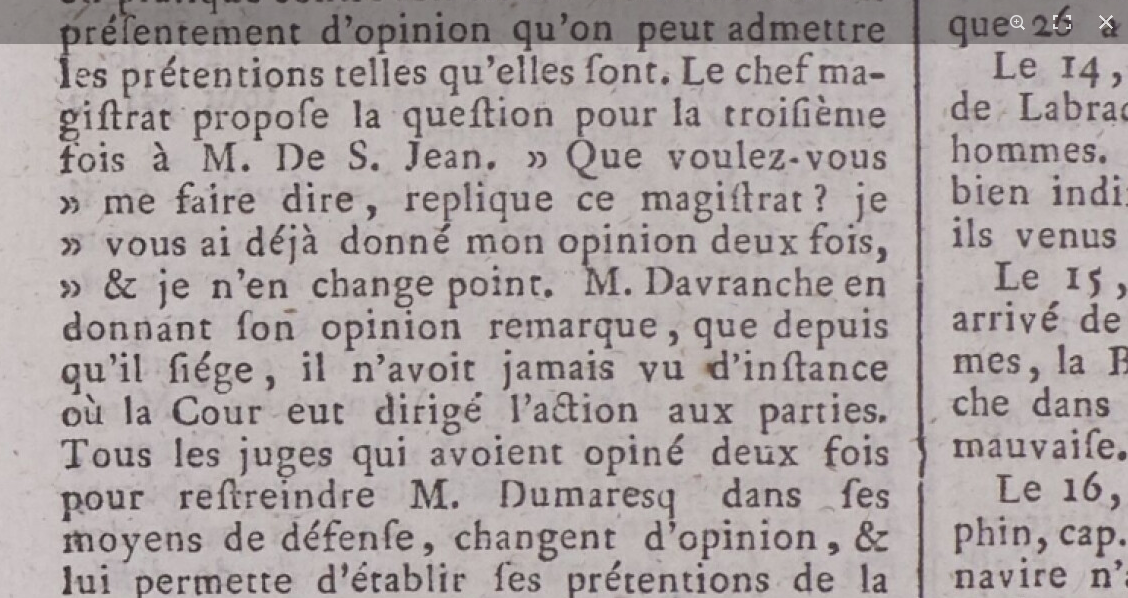 click at bounding box center (1054, 272) 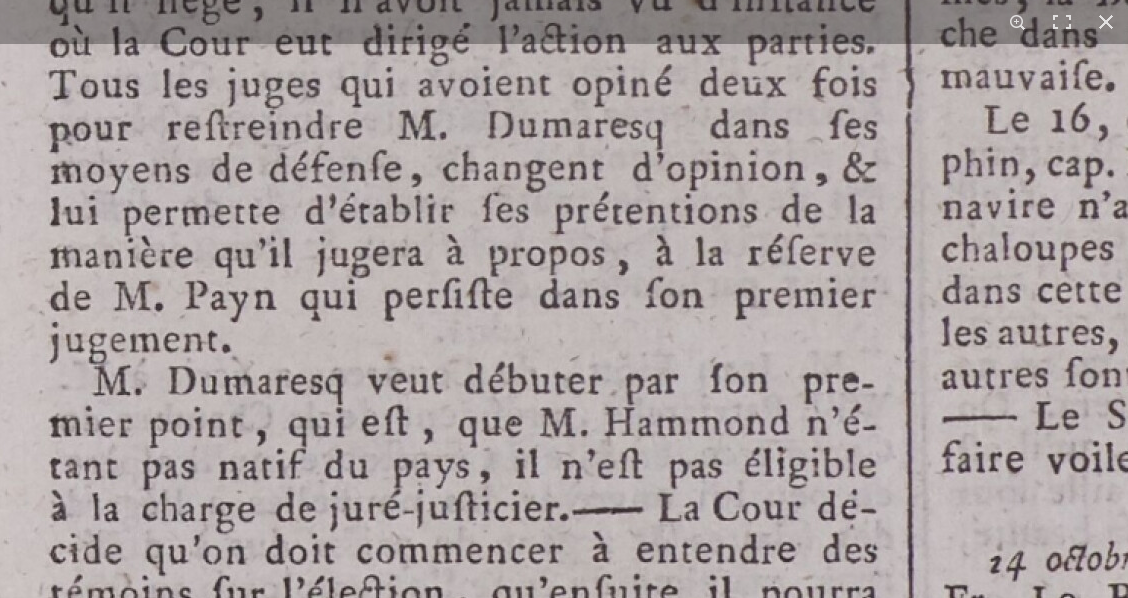 click at bounding box center [1042, -97] 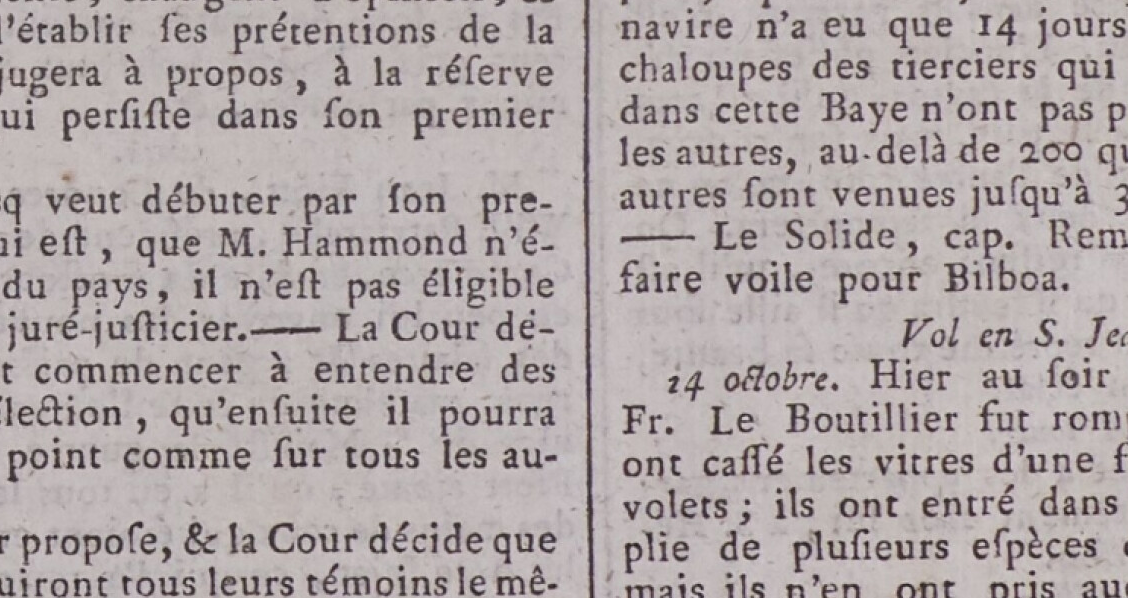 click at bounding box center (720, -277) 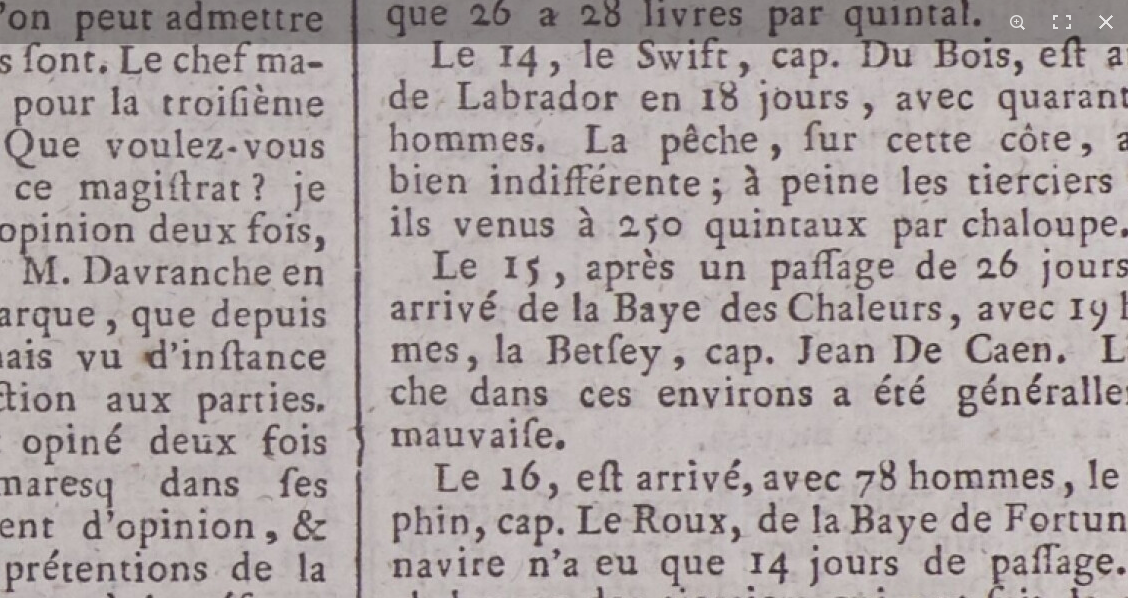 click on "Menu" at bounding box center [564, -75] 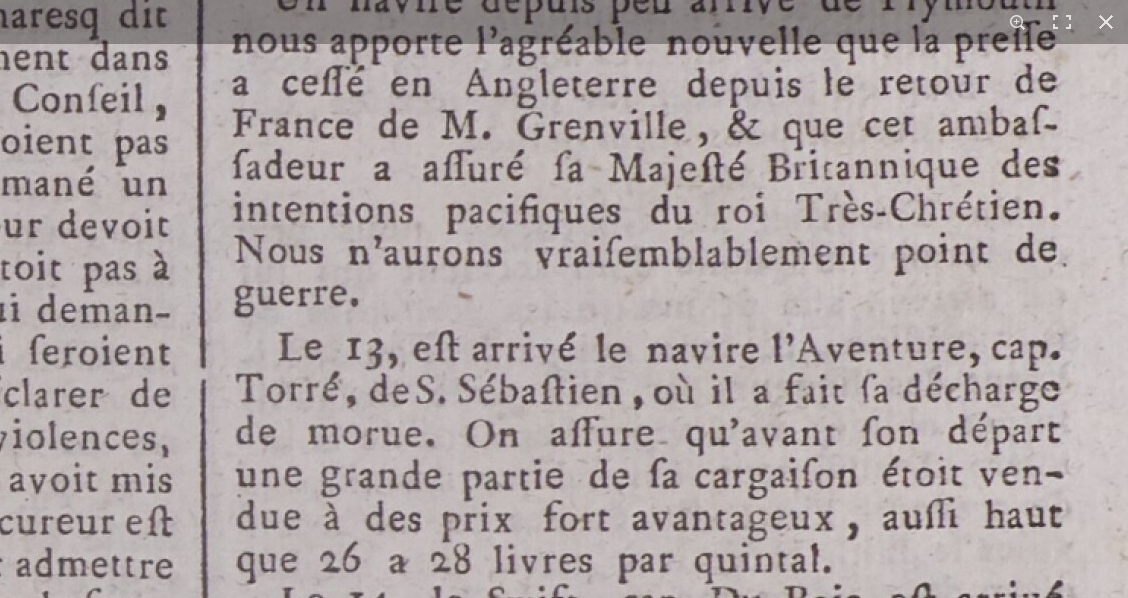 click on "Menu" at bounding box center (564, -75) 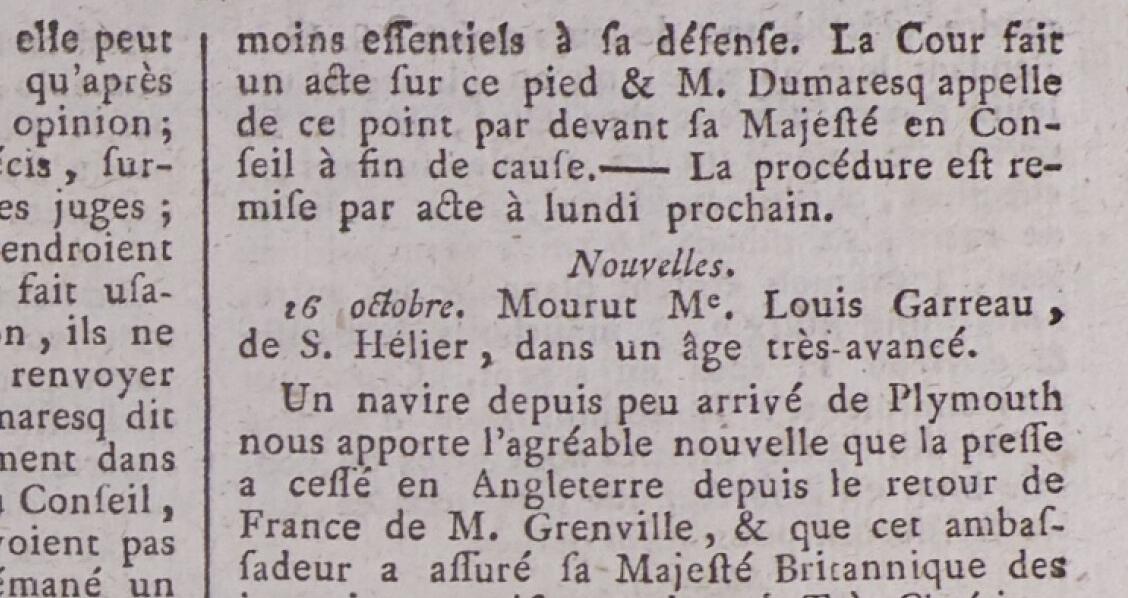click on "Menu" at bounding box center [564, -75] 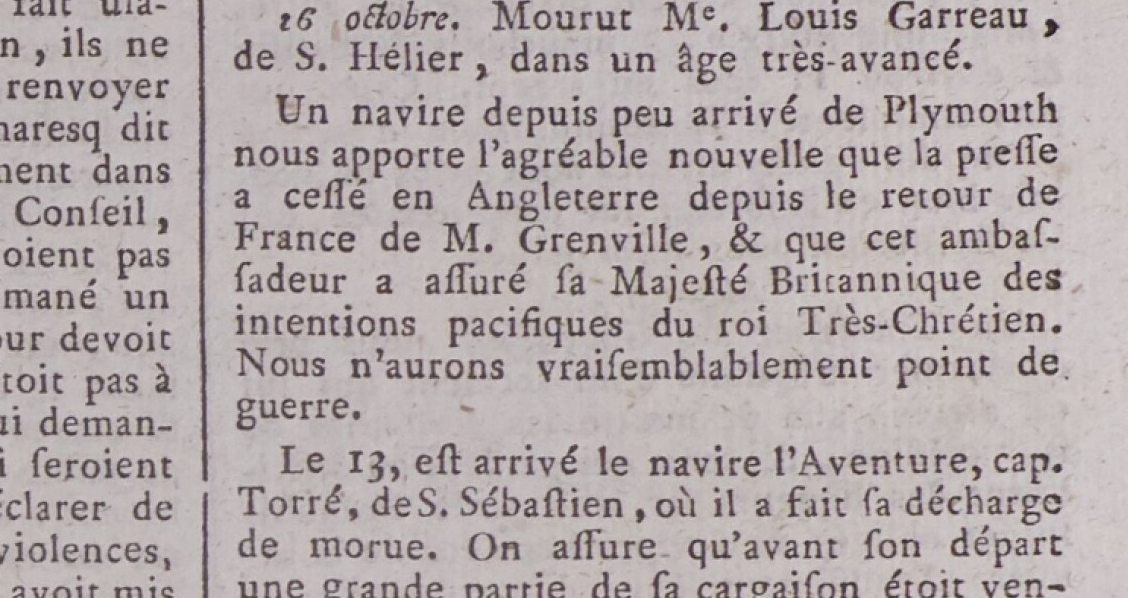 click at bounding box center (344, 921) 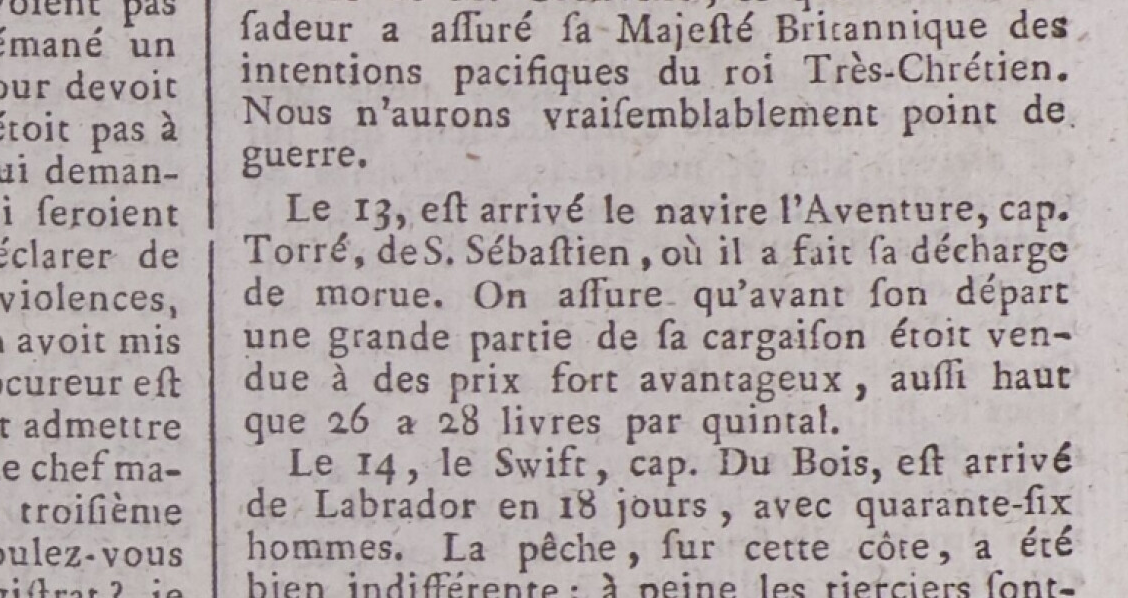 click at bounding box center [350, 669] 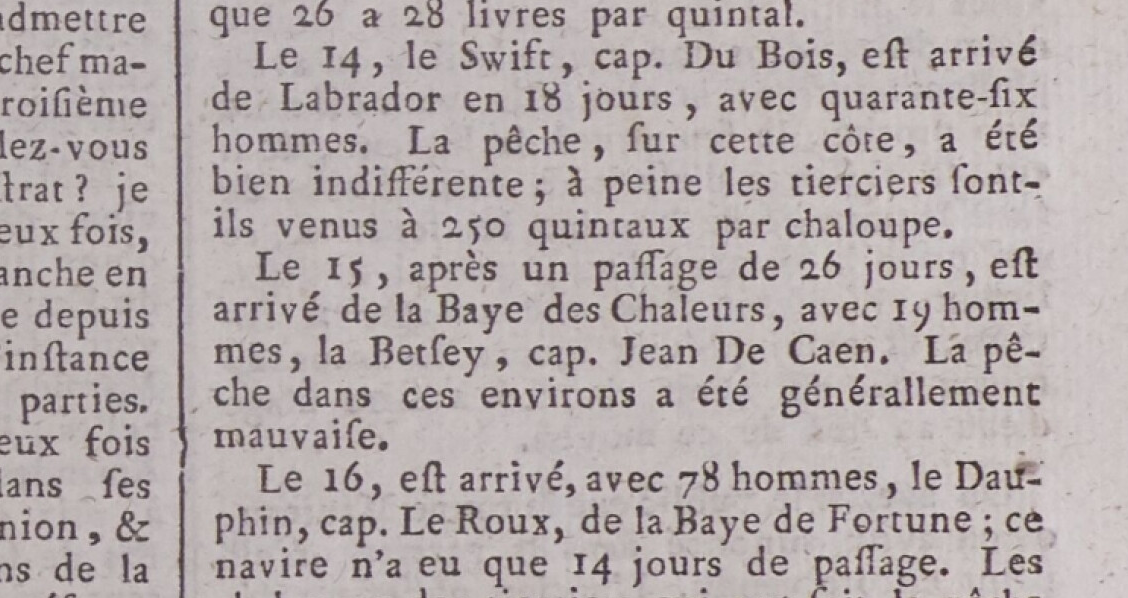 click on "1 / 1" at bounding box center [564, 299] 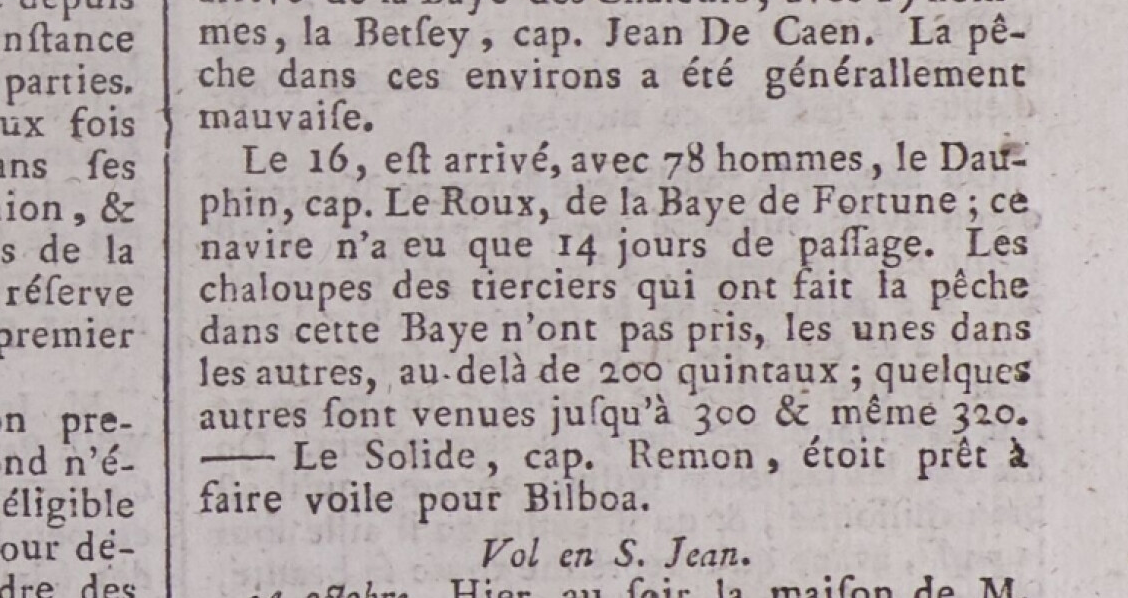click at bounding box center [300, -57] 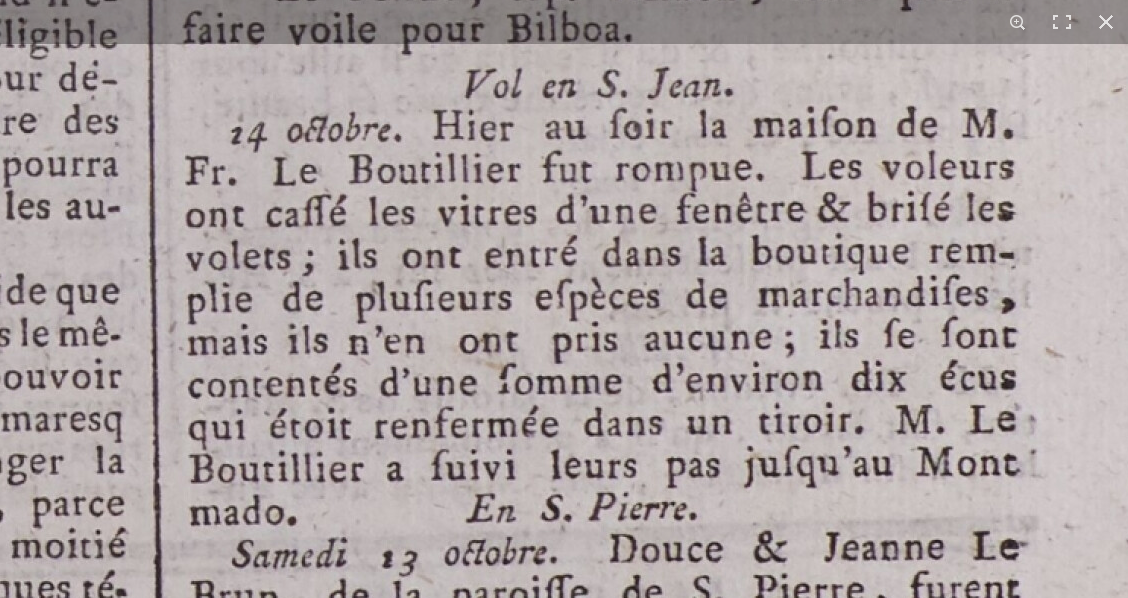 click on "1 / 1" at bounding box center [564, 299] 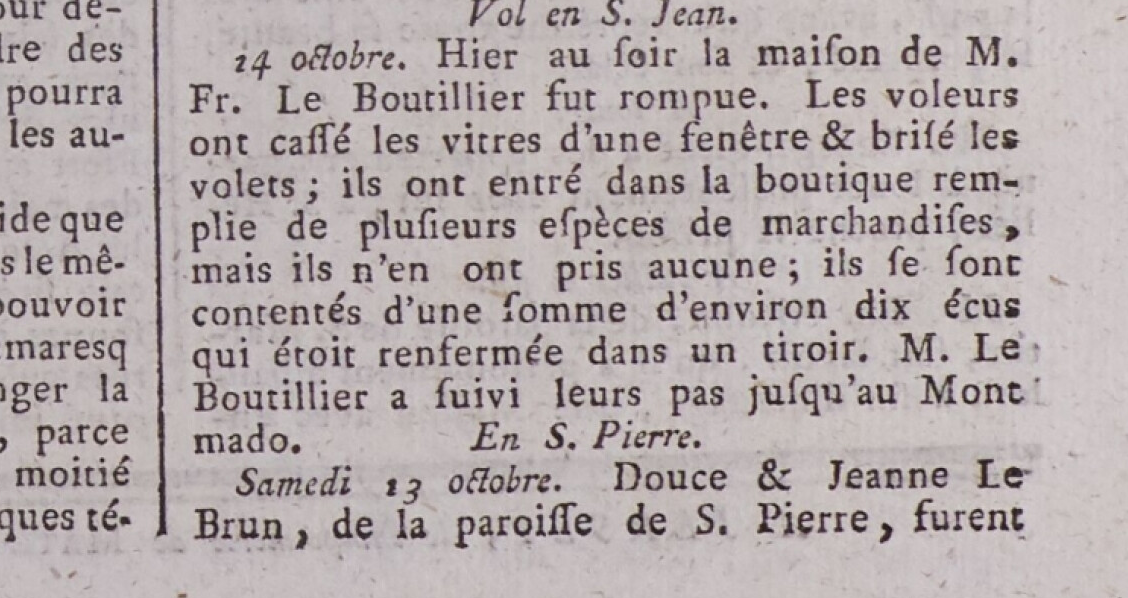 click at bounding box center [287, -598] 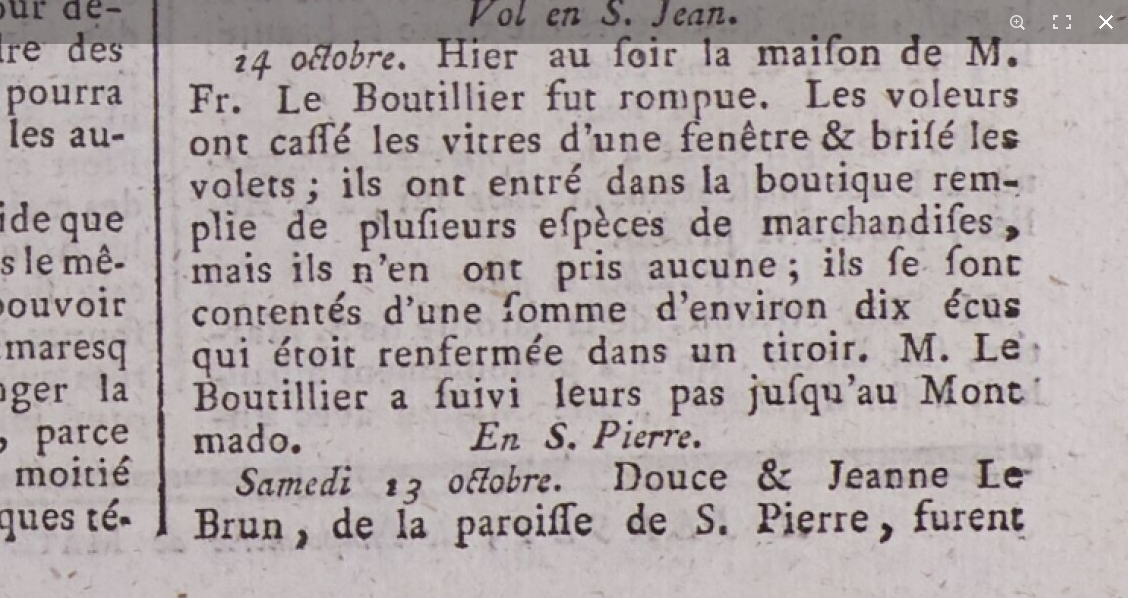 click at bounding box center (1106, 22) 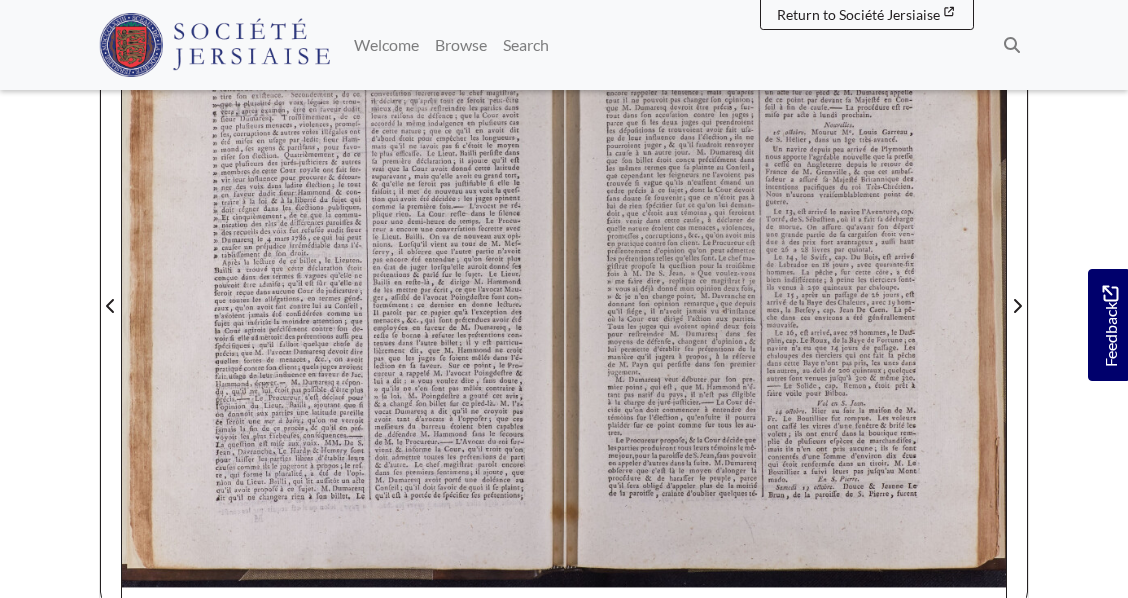 scroll, scrollTop: 333, scrollLeft: 0, axis: vertical 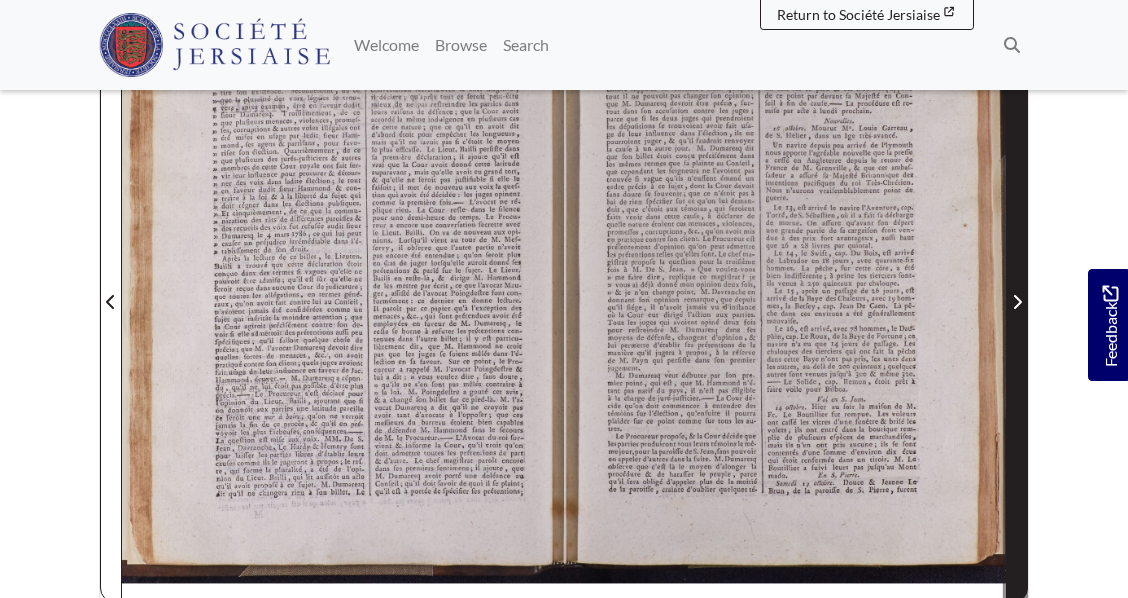 click 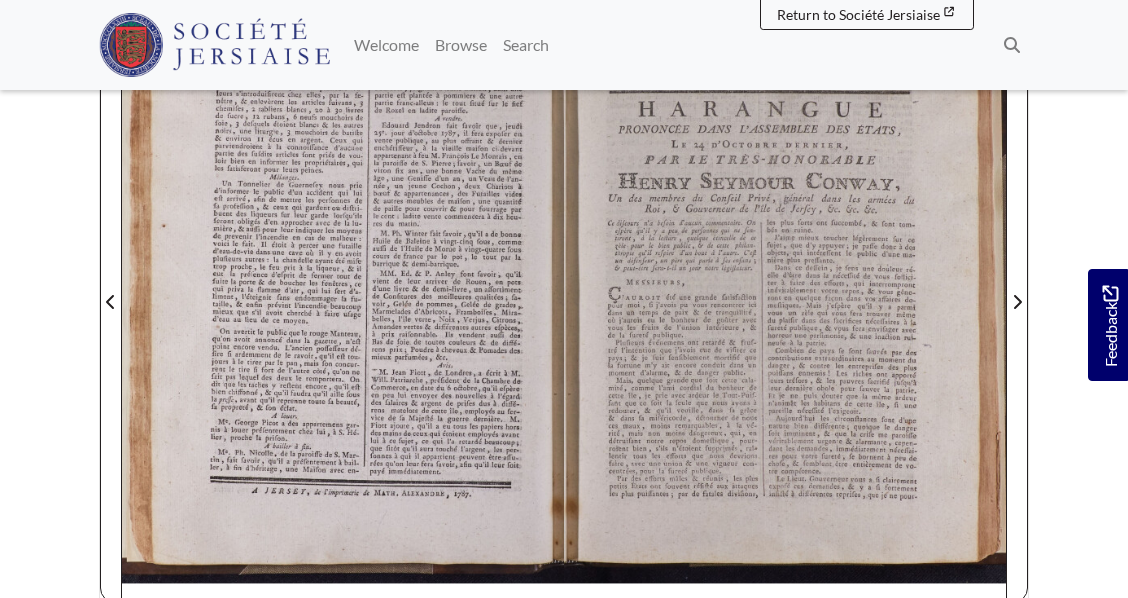click at bounding box center (343, 289) 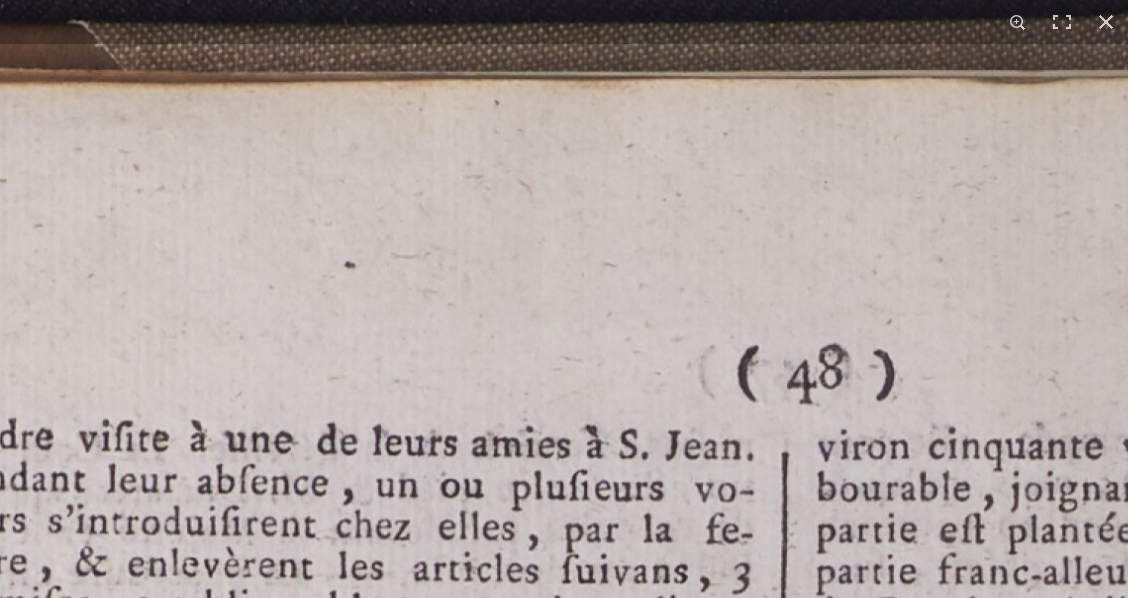 click at bounding box center (640, 1607) 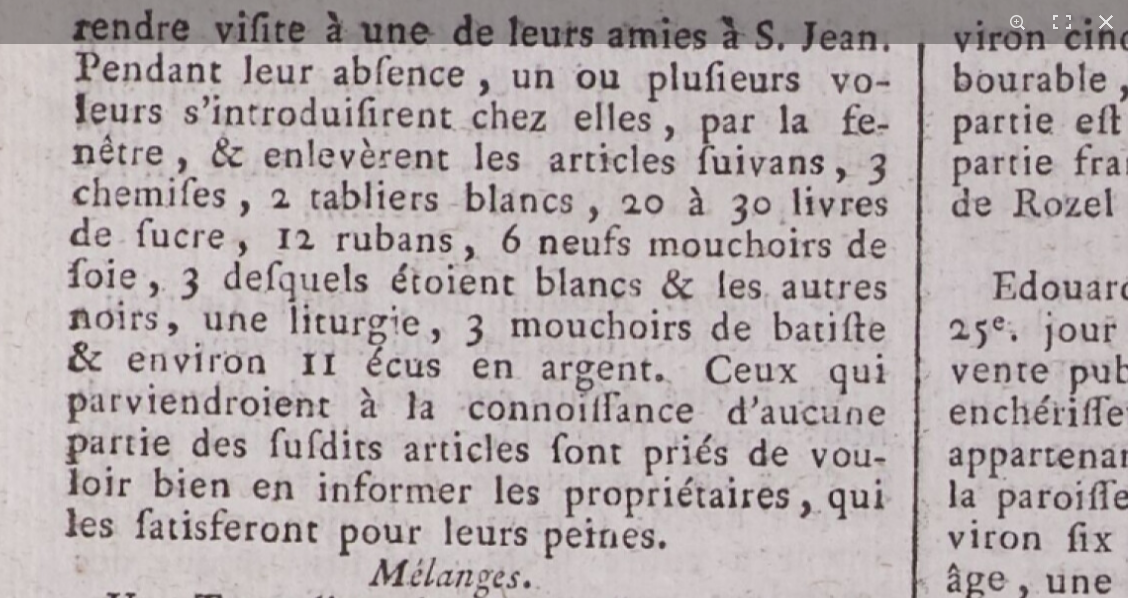 click at bounding box center [776, 1198] 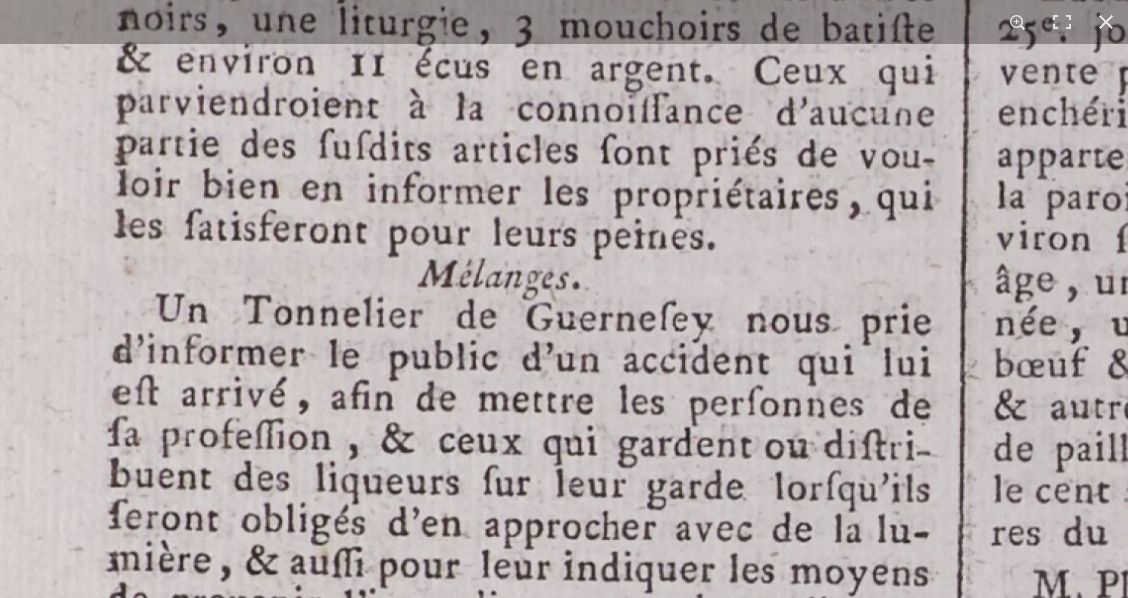 click at bounding box center (825, 899) 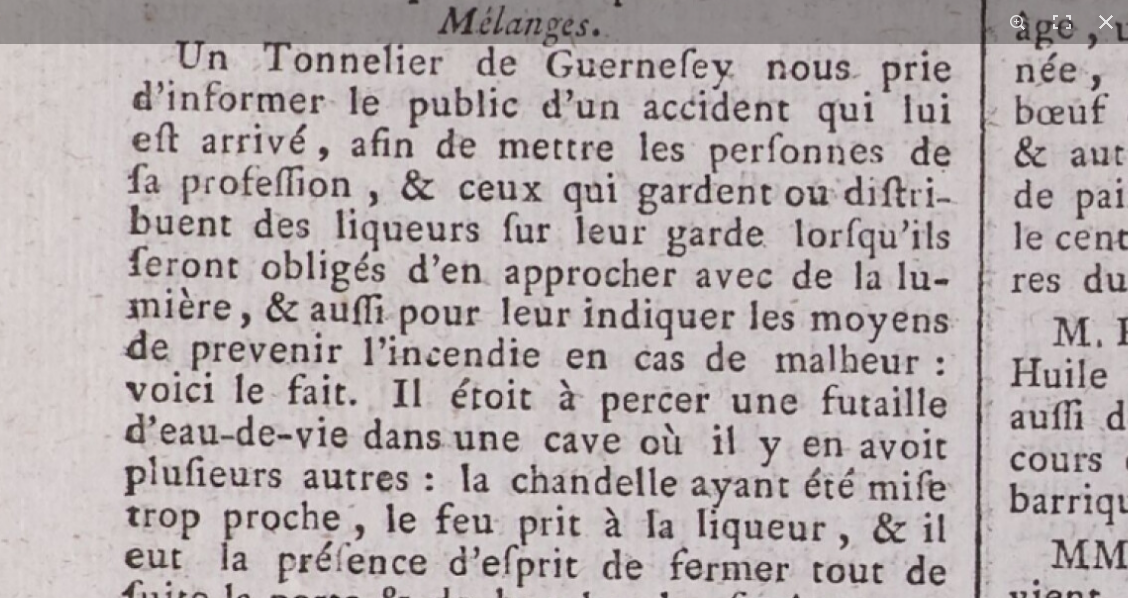 click at bounding box center [845, 646] 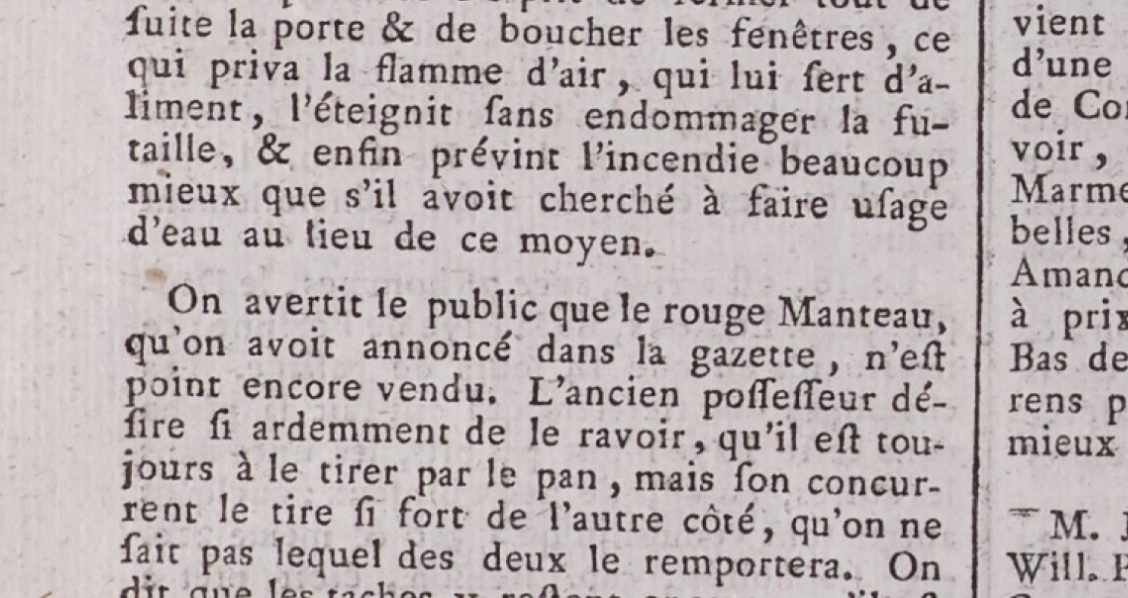 click on "Menu" at bounding box center (564, 376) 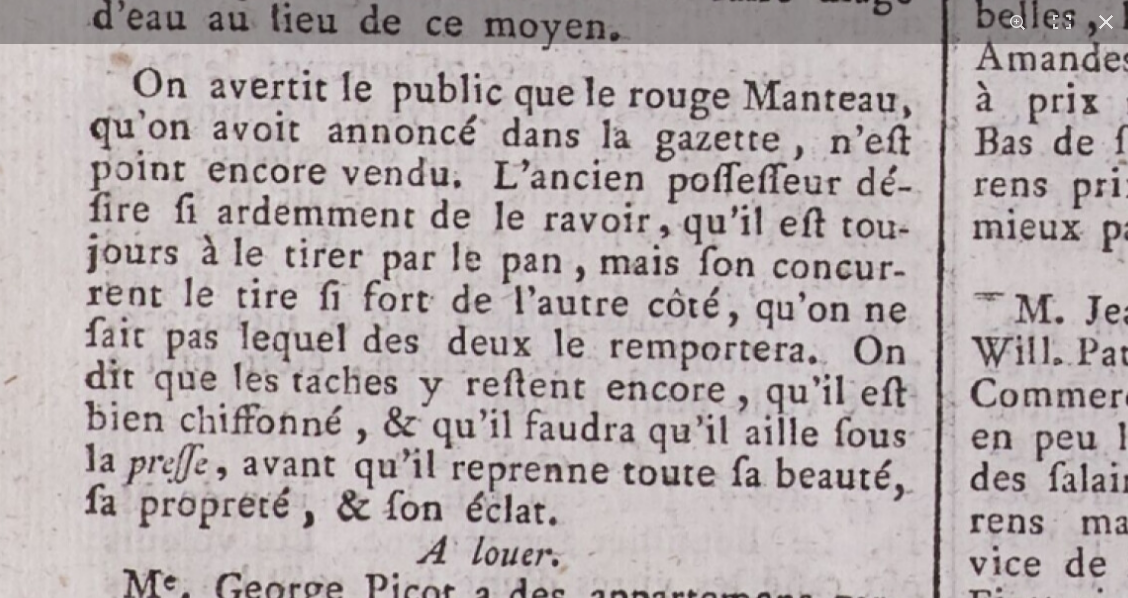 click at bounding box center [814, -145] 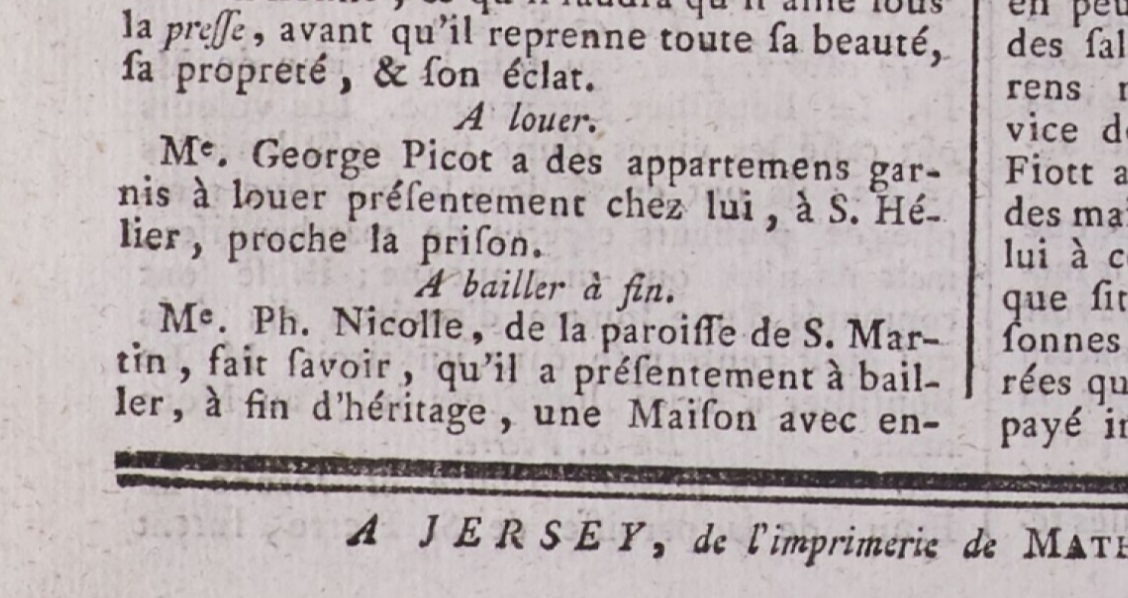 click at bounding box center (851, -579) 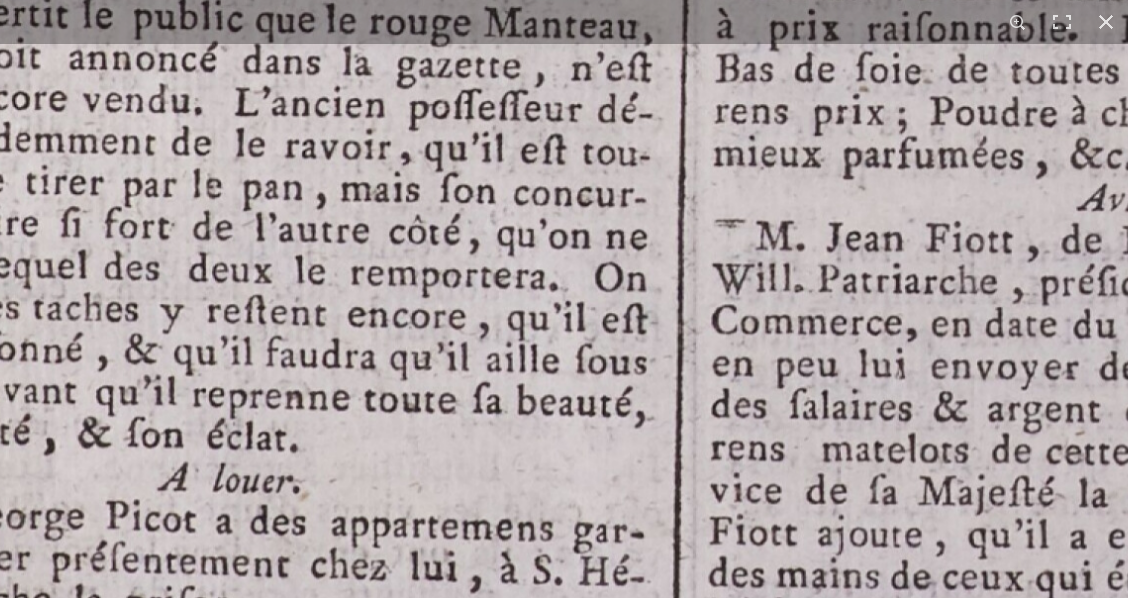 click at bounding box center [555, -218] 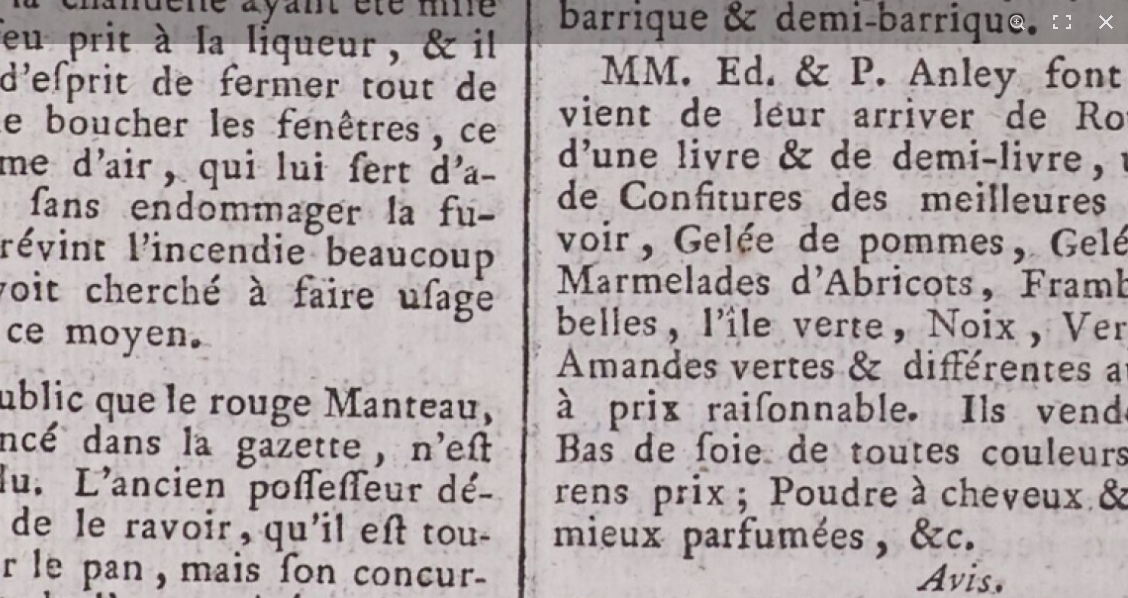 click at bounding box center (395, 162) 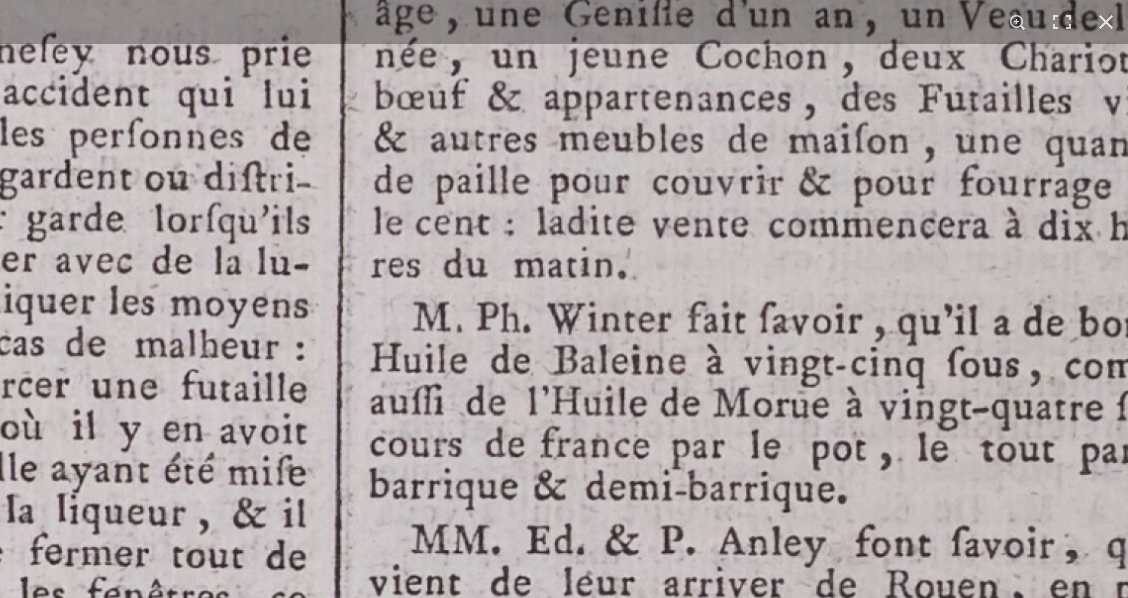 click on "Menu" at bounding box center (564, 376) 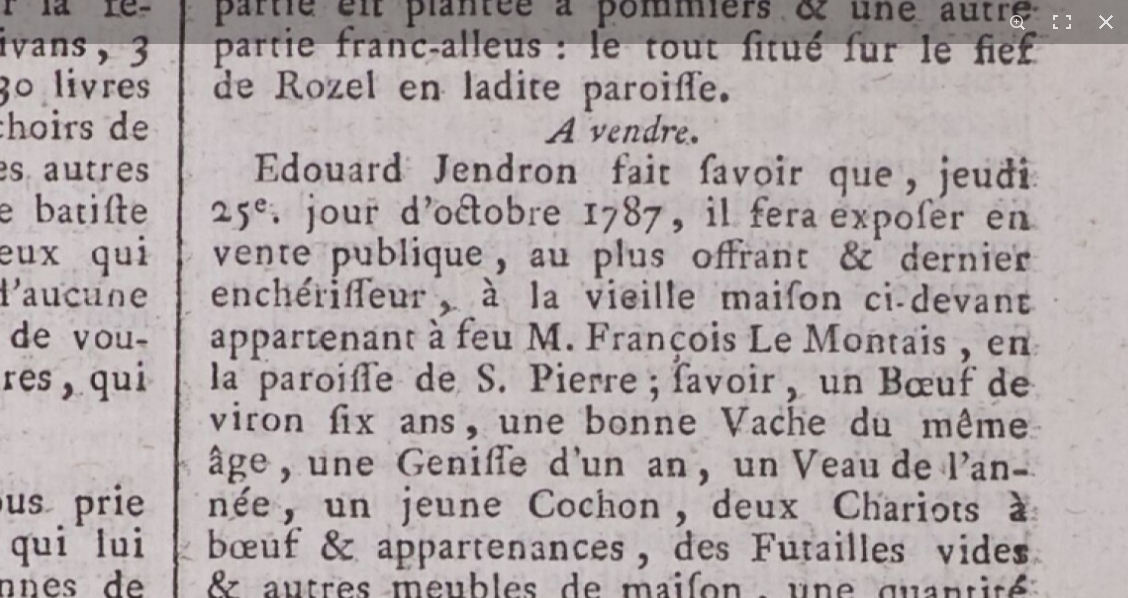 click at bounding box center (38, 1080) 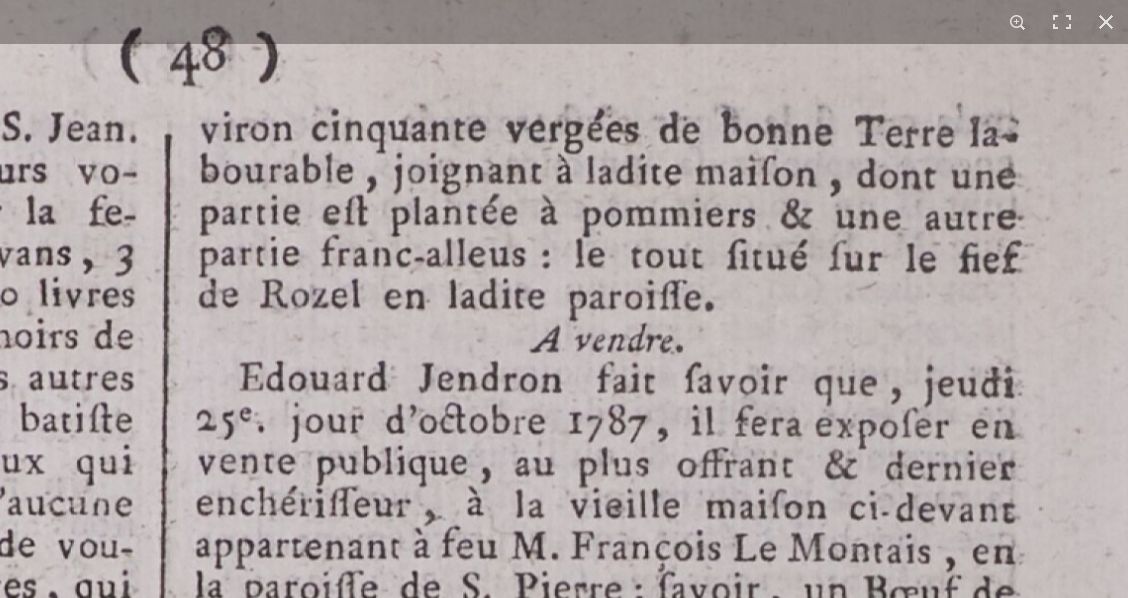 click at bounding box center (23, 1289) 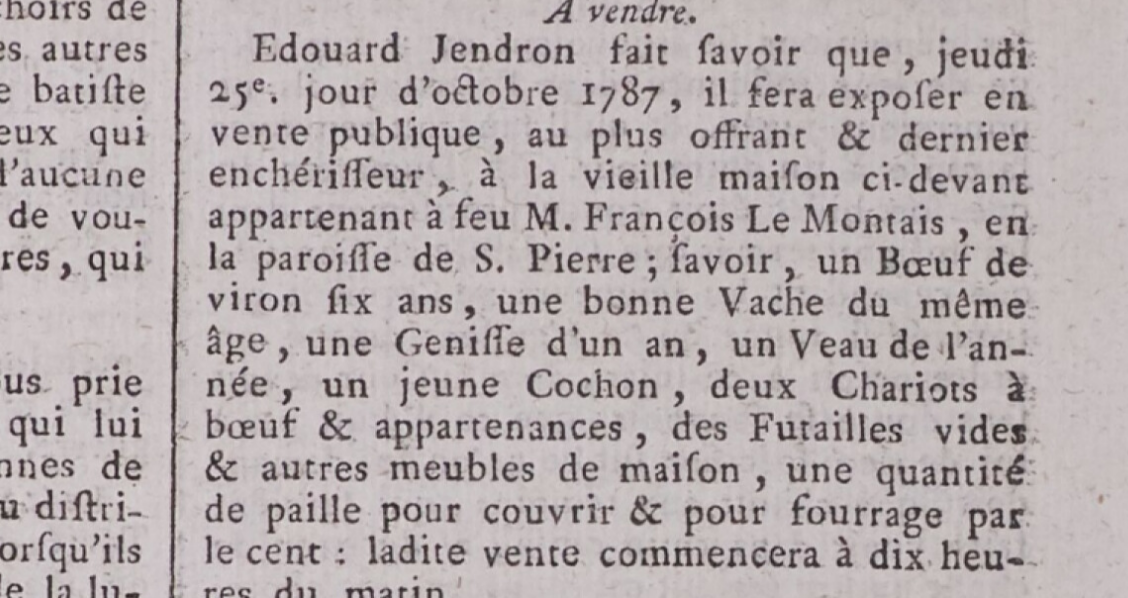 click at bounding box center (36, 960) 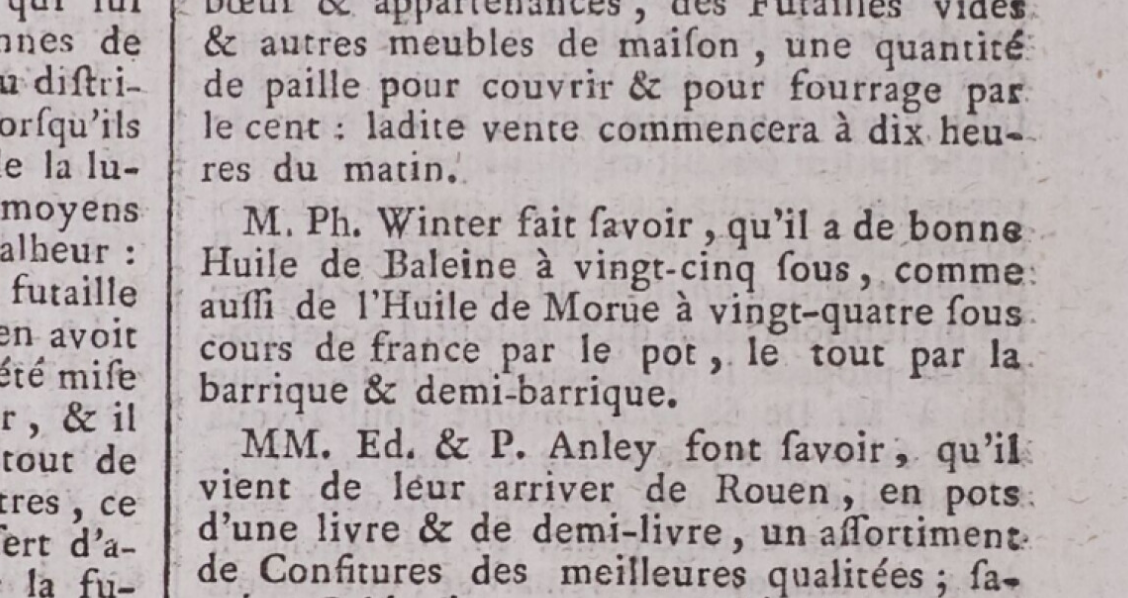 click at bounding box center [35, 535] 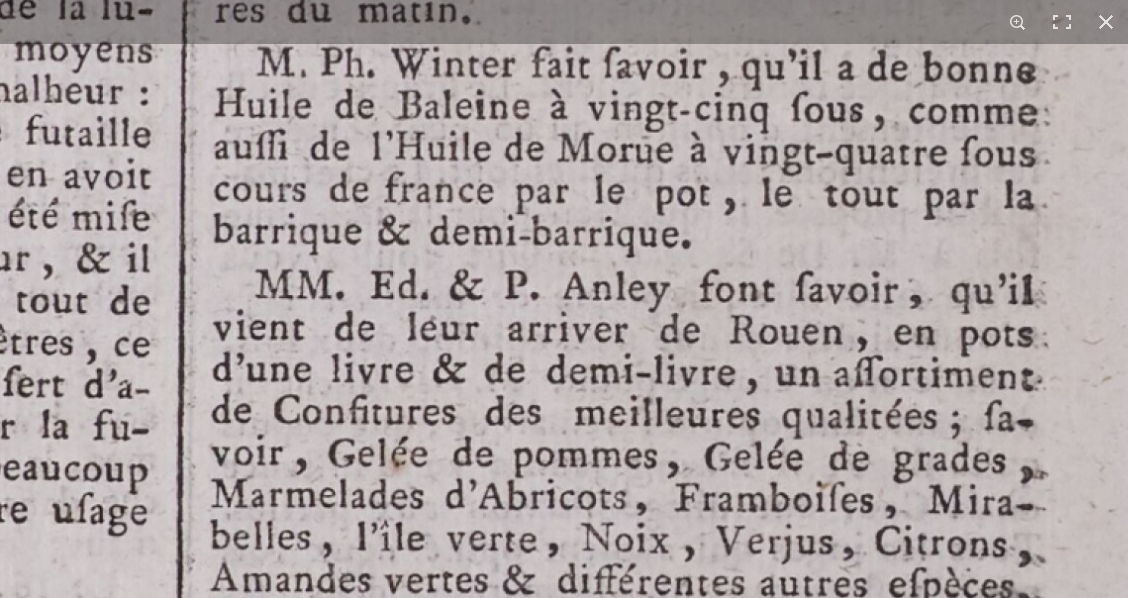 click at bounding box center [49, 376] 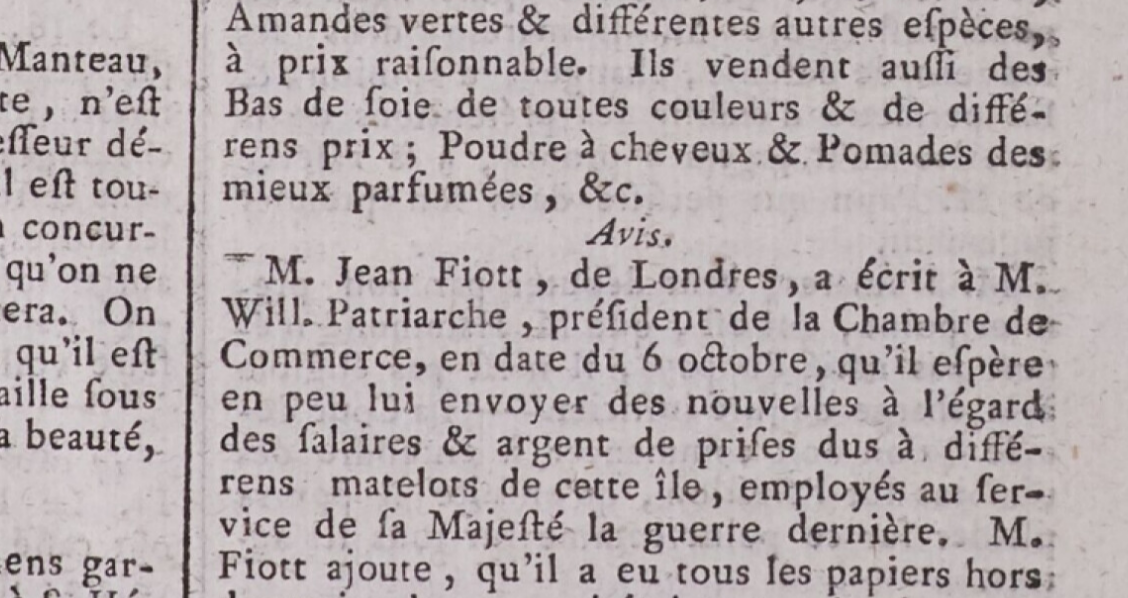 click on "Menu" at bounding box center [564, 376] 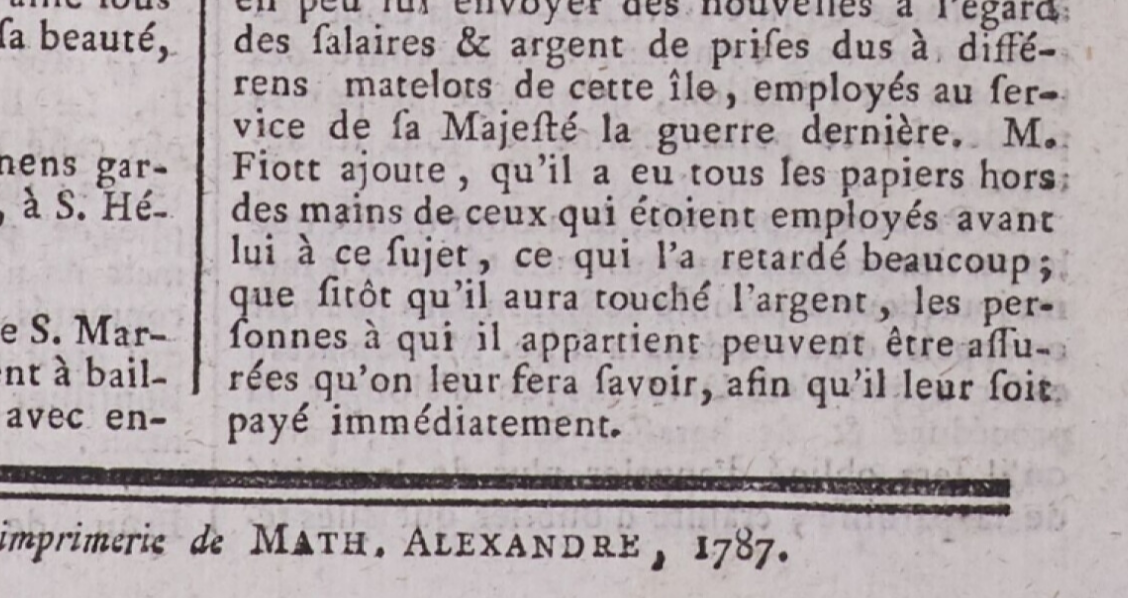 click at bounding box center [78, -583] 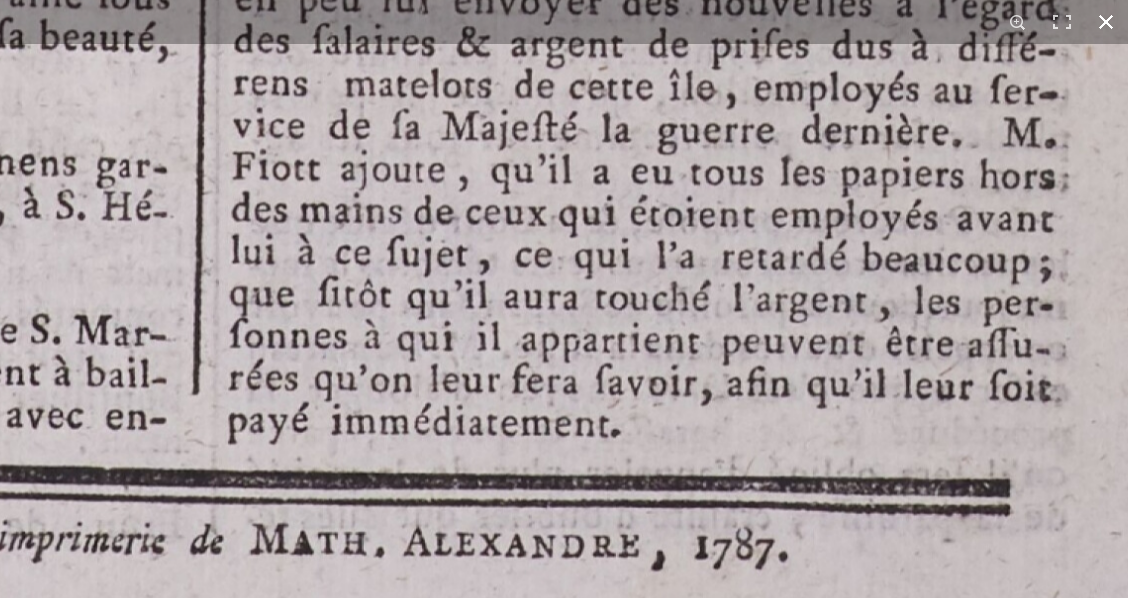 click at bounding box center [1106, 22] 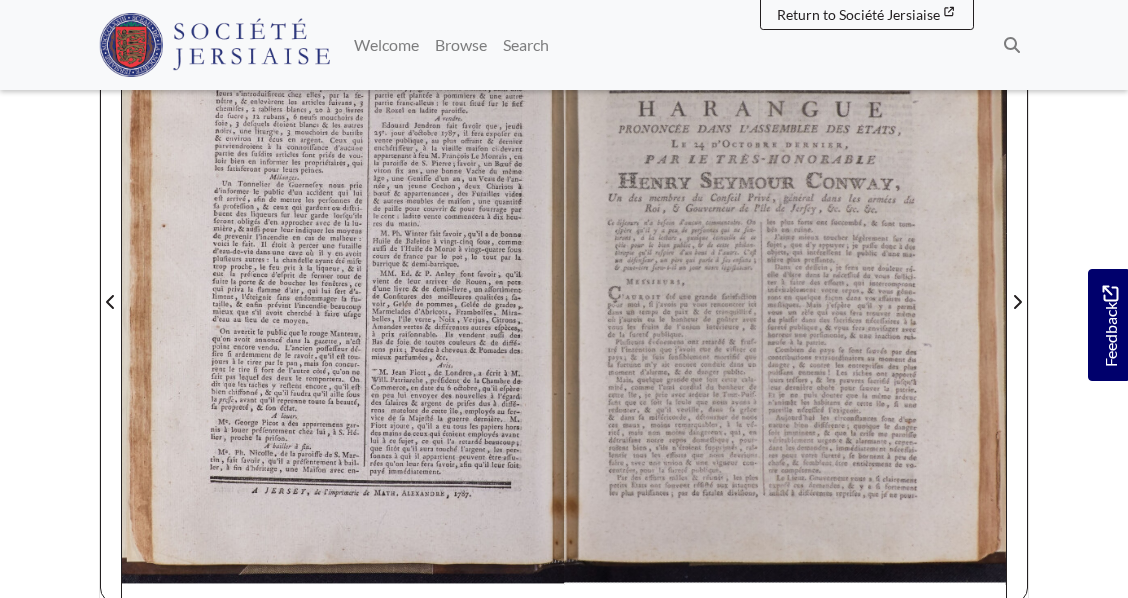 click at bounding box center (785, 289) 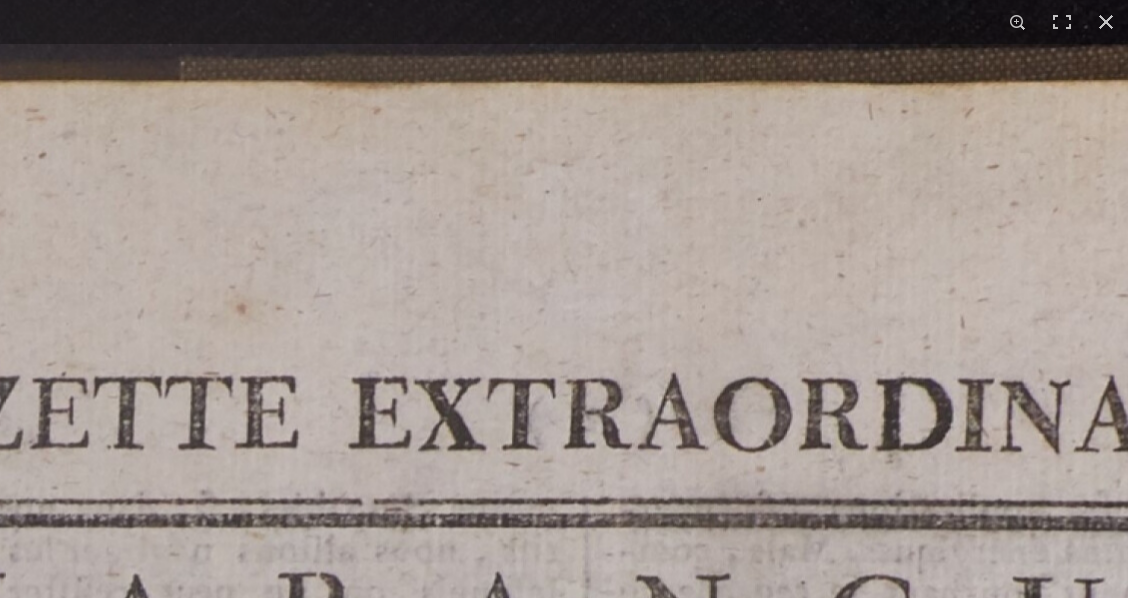 click at bounding box center [733, 1628] 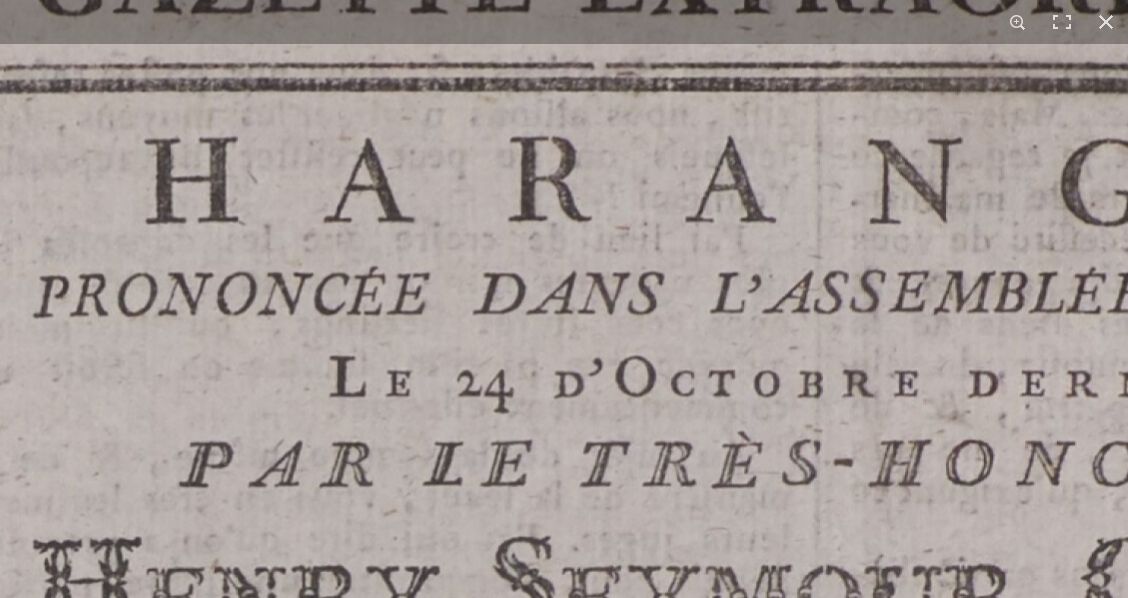 click at bounding box center (965, 1192) 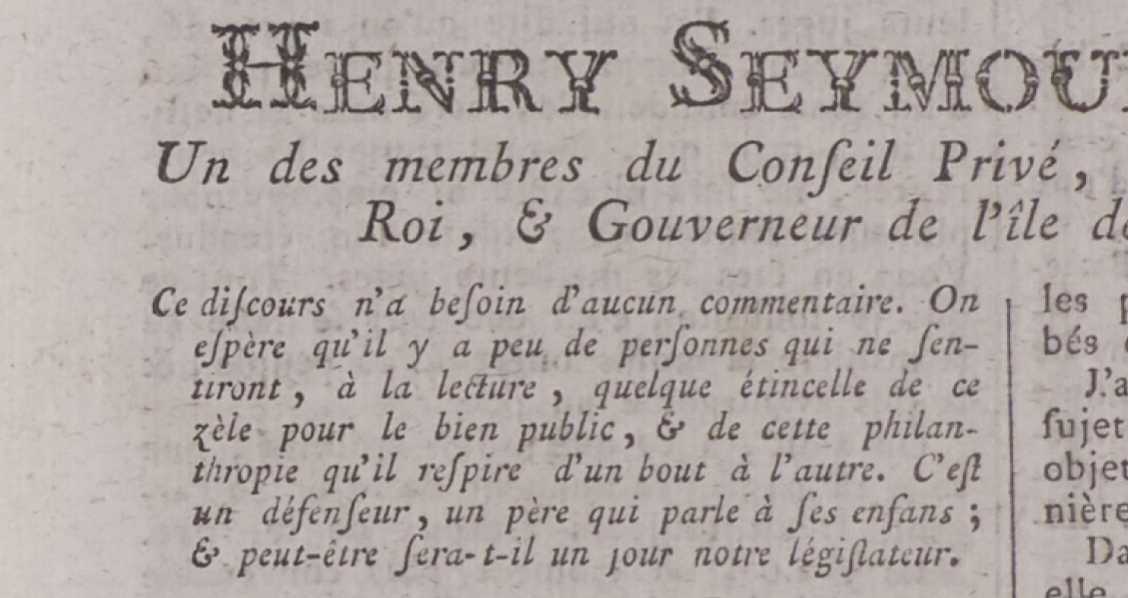 click on "Menu" at bounding box center [564, 376] 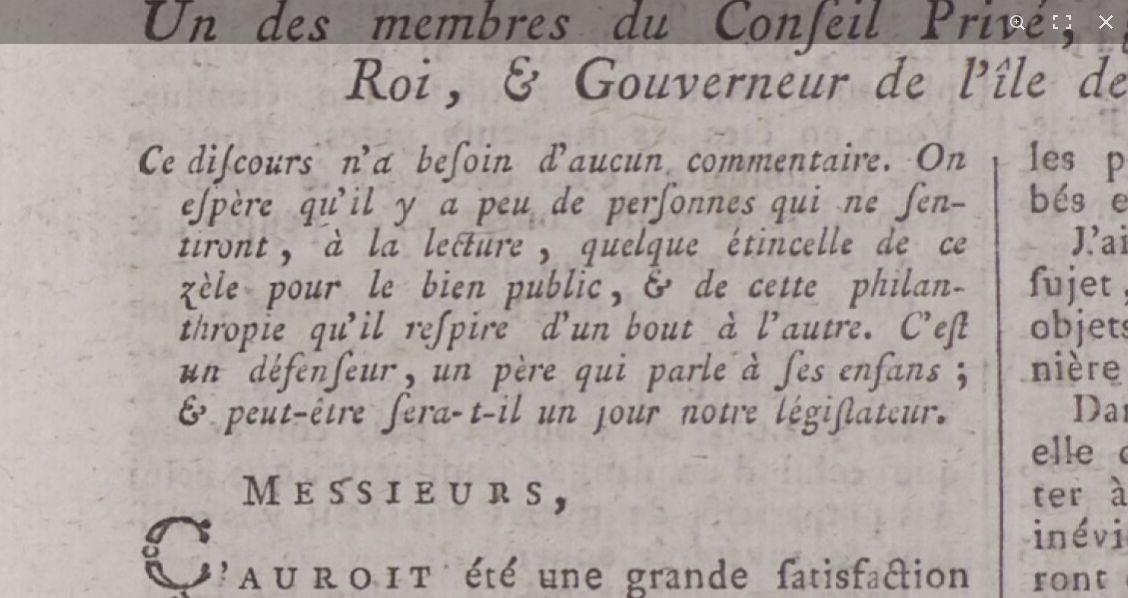 click at bounding box center (1130, 534) 